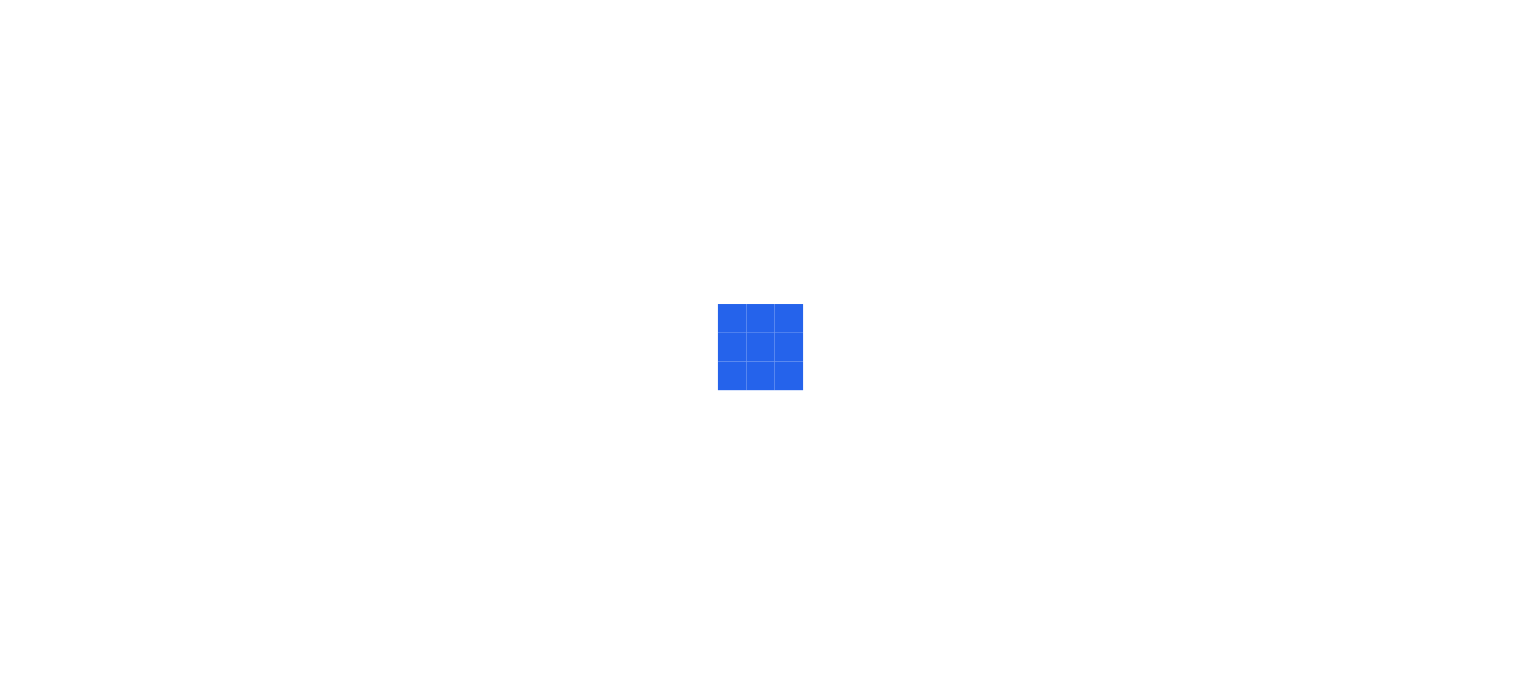 scroll, scrollTop: 0, scrollLeft: 0, axis: both 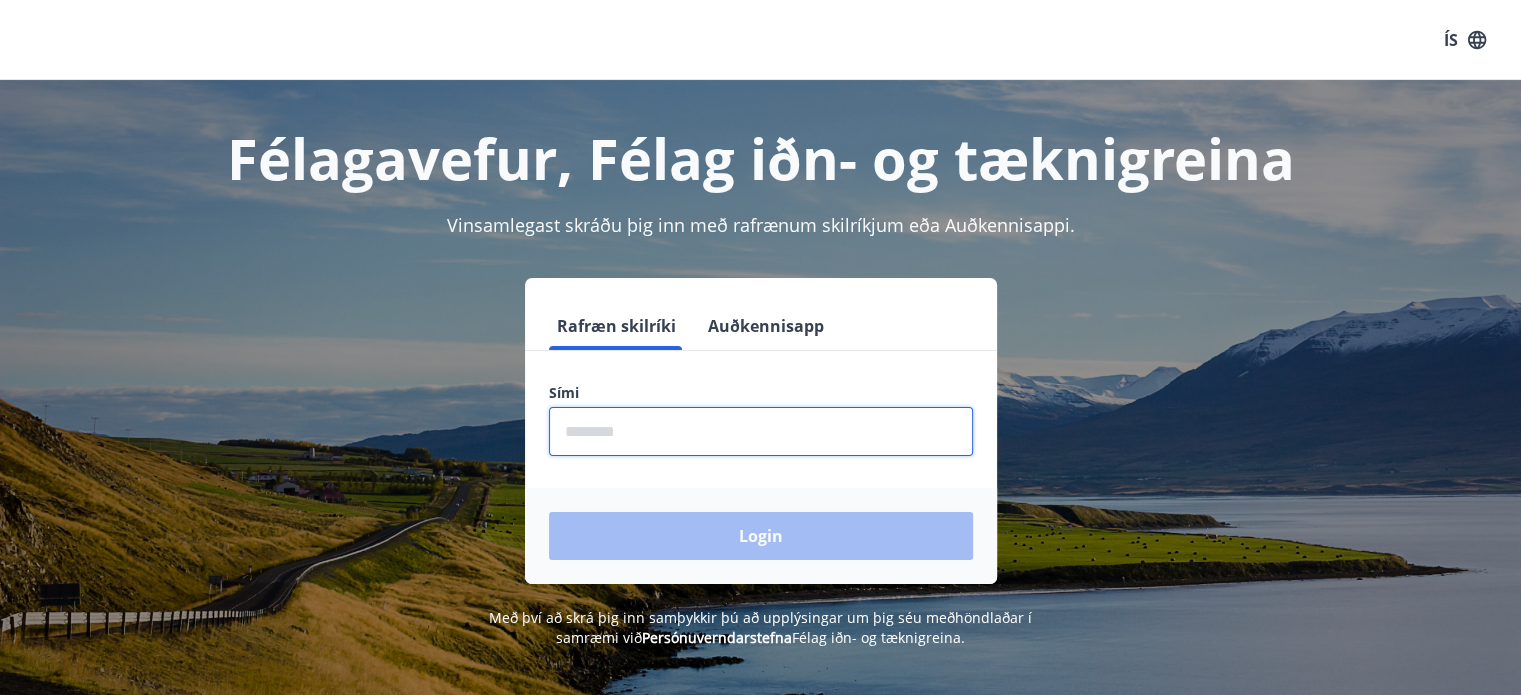 click at bounding box center (761, 431) 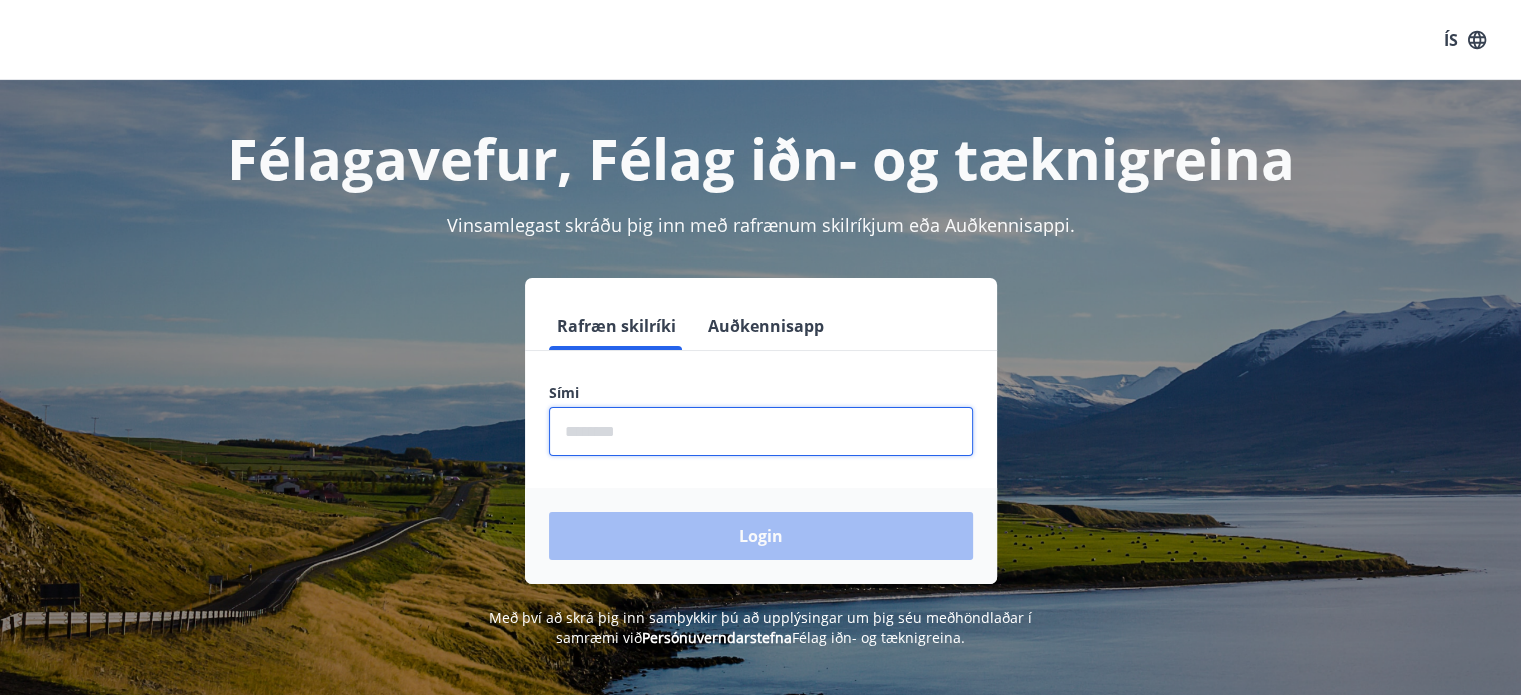 type on "********" 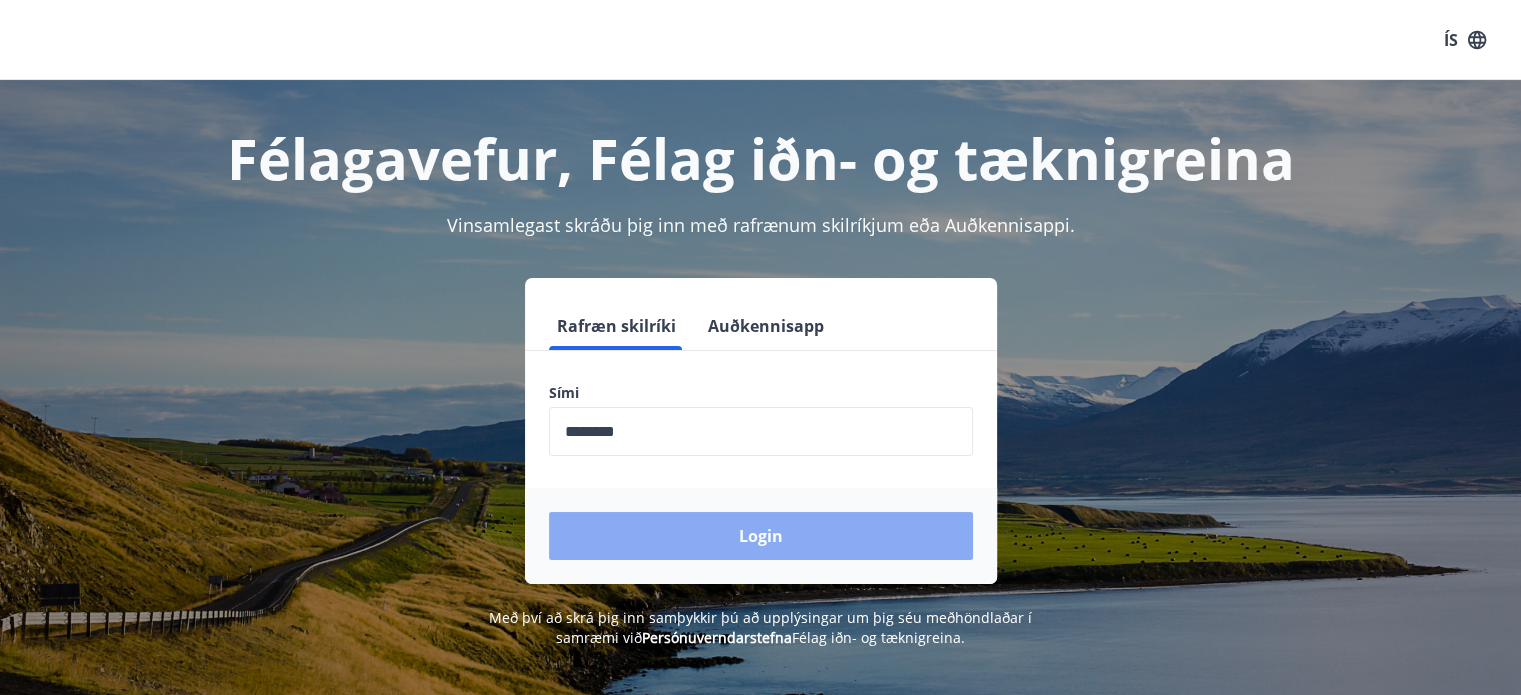 click on "Login" at bounding box center [761, 536] 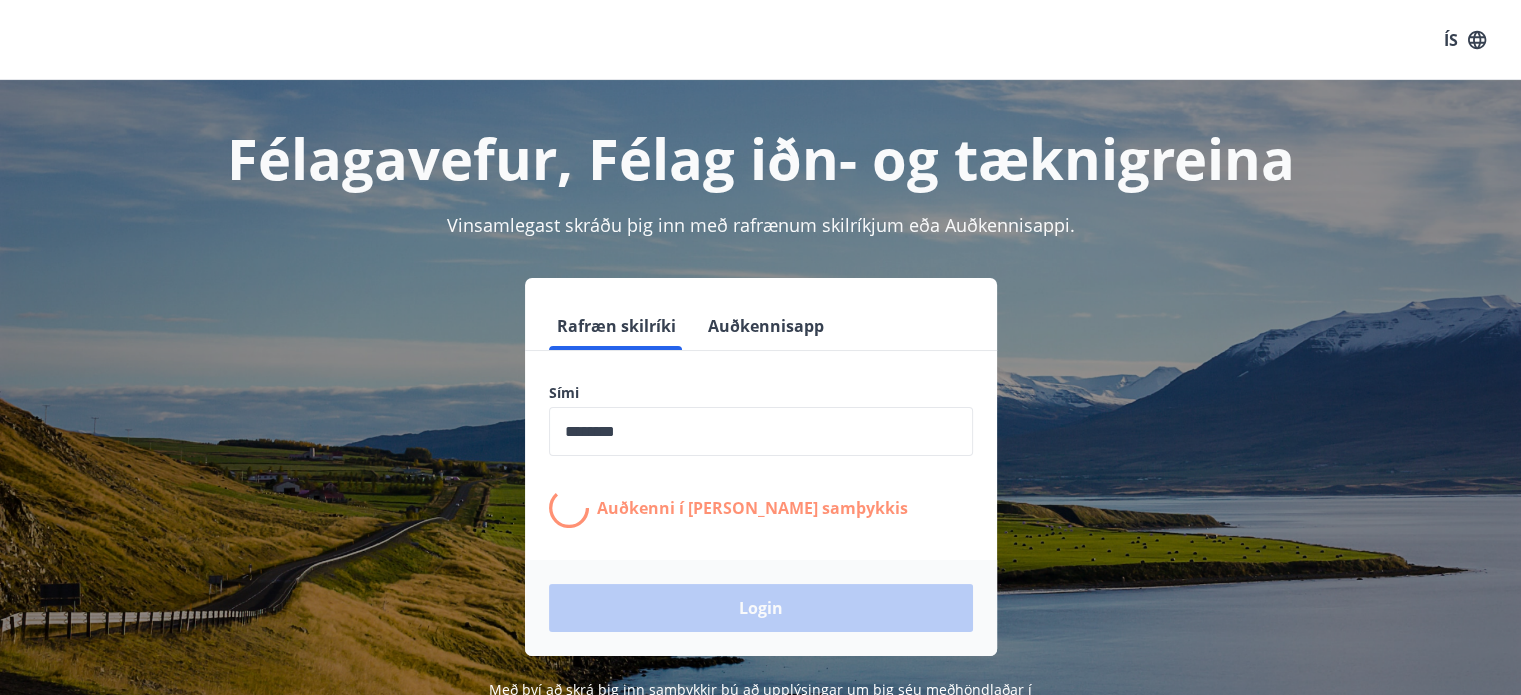 click on "Rafræn skilríki Auðkennisapp Sími ​ Auðkenni í síma bíður samþykkis Login" at bounding box center [761, 479] 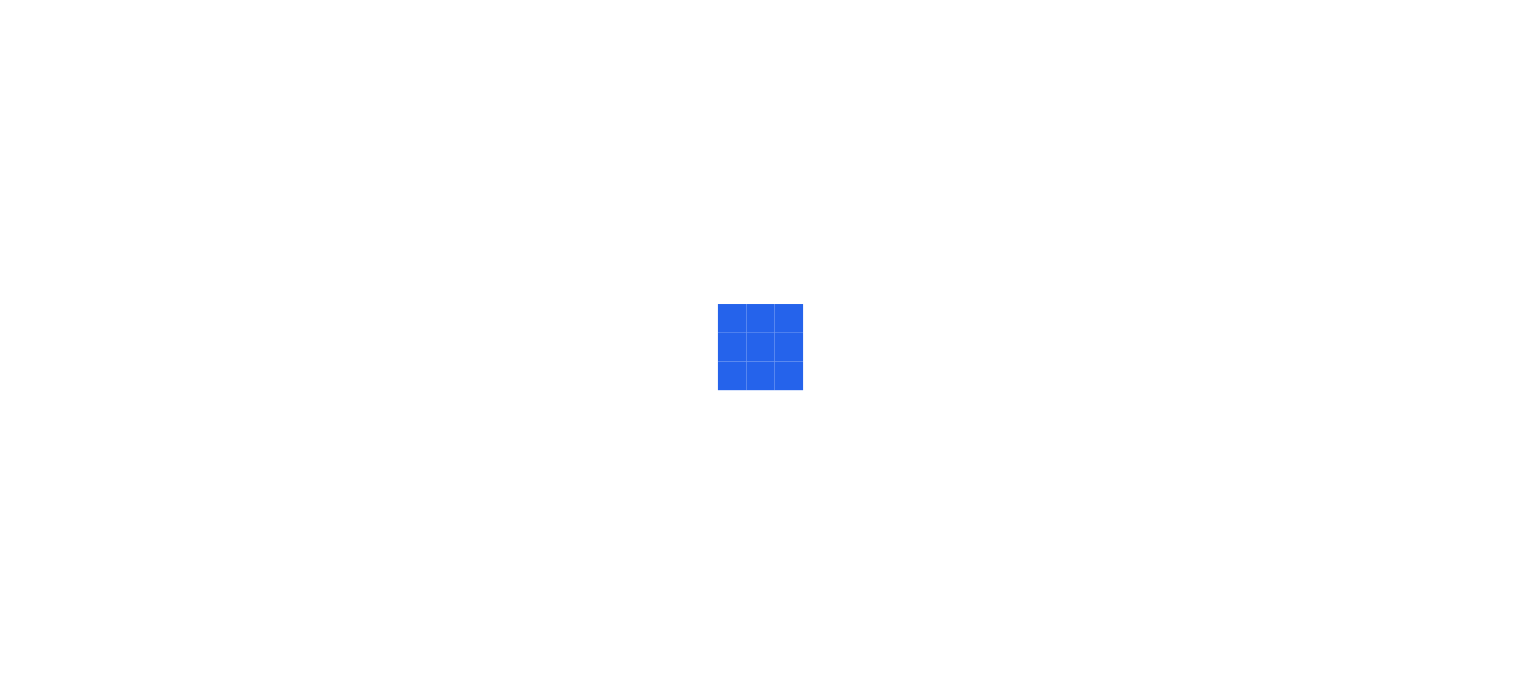 scroll, scrollTop: 0, scrollLeft: 0, axis: both 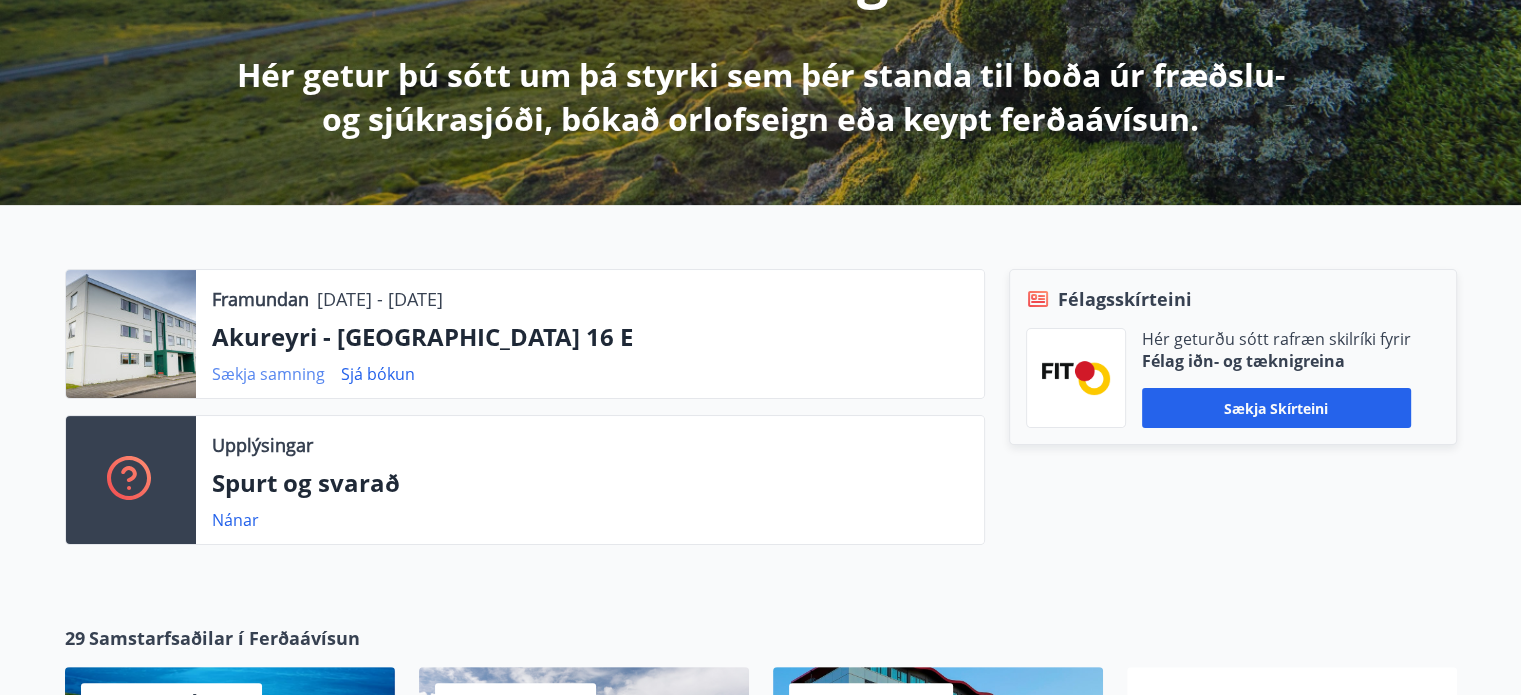 click on "Sækja samning" at bounding box center (268, 374) 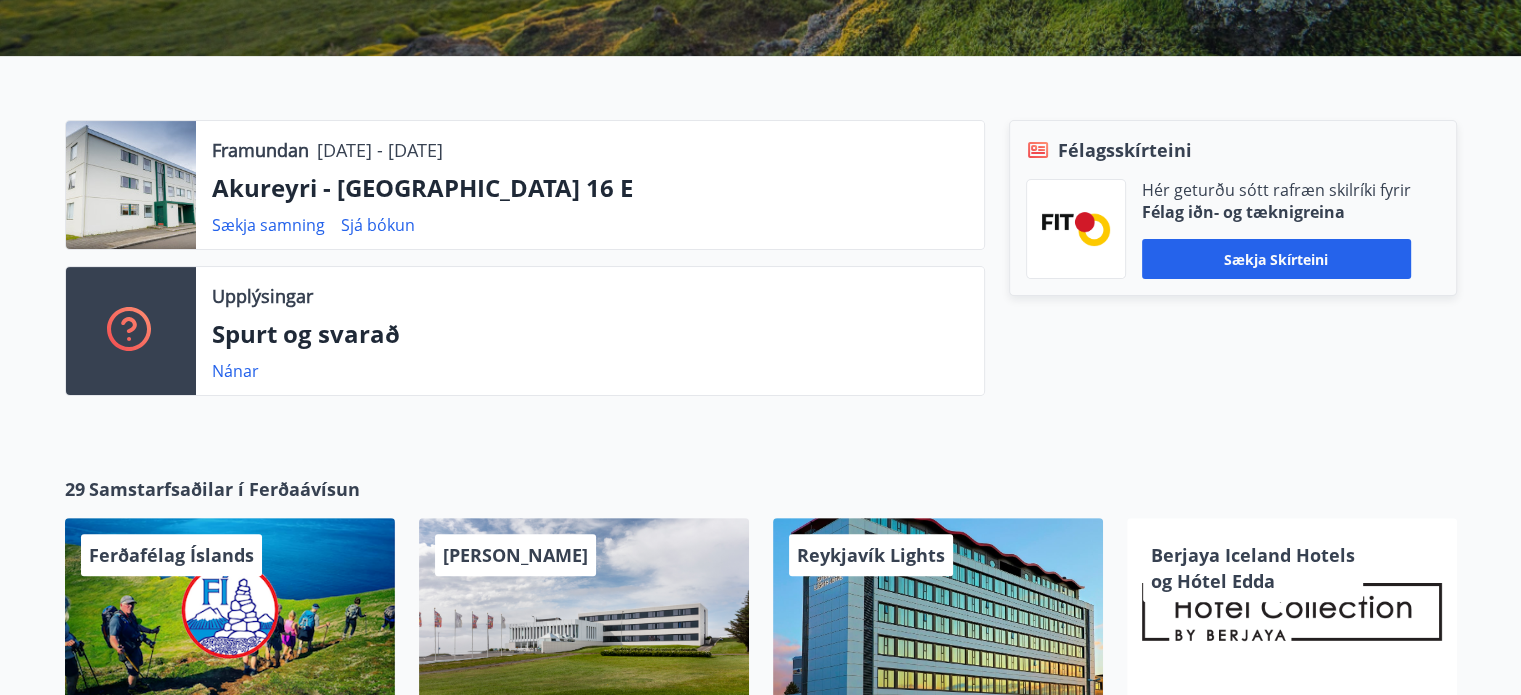 scroll, scrollTop: 0, scrollLeft: 0, axis: both 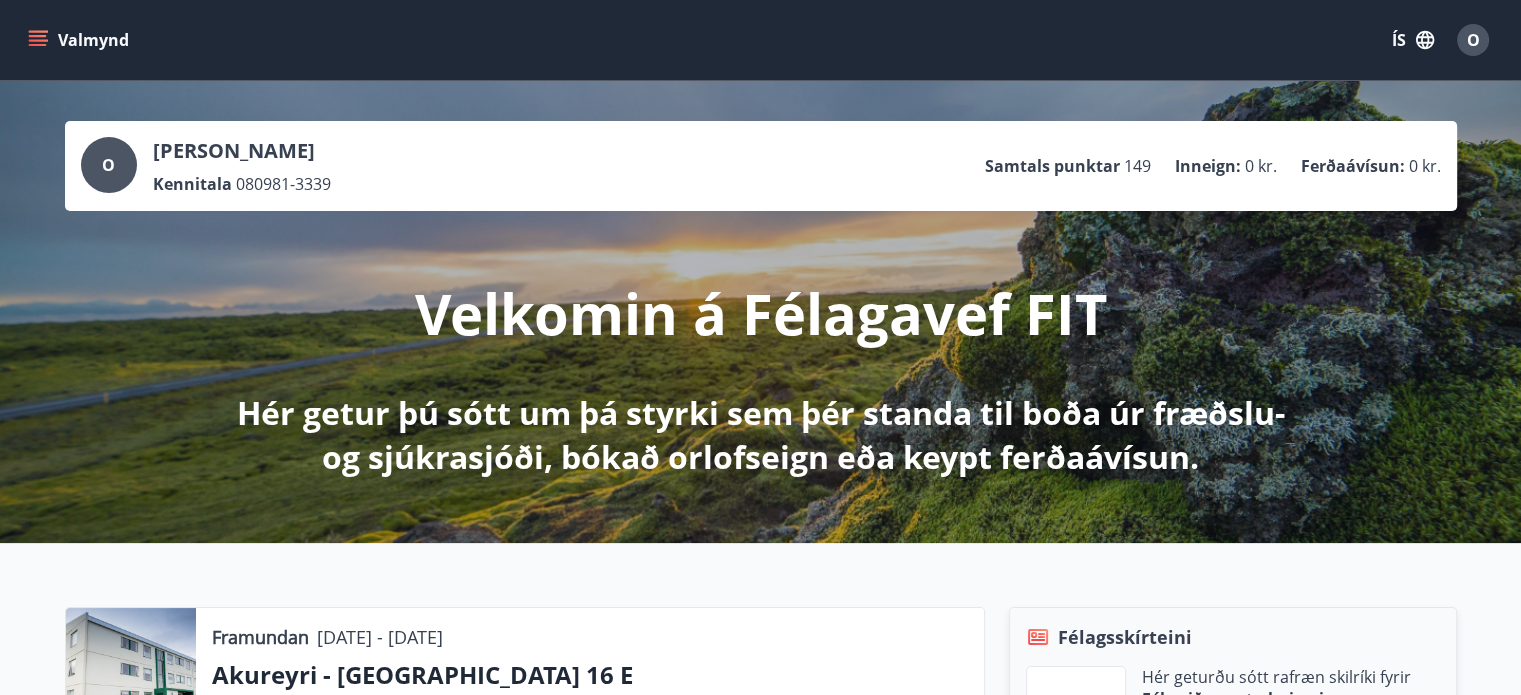 click 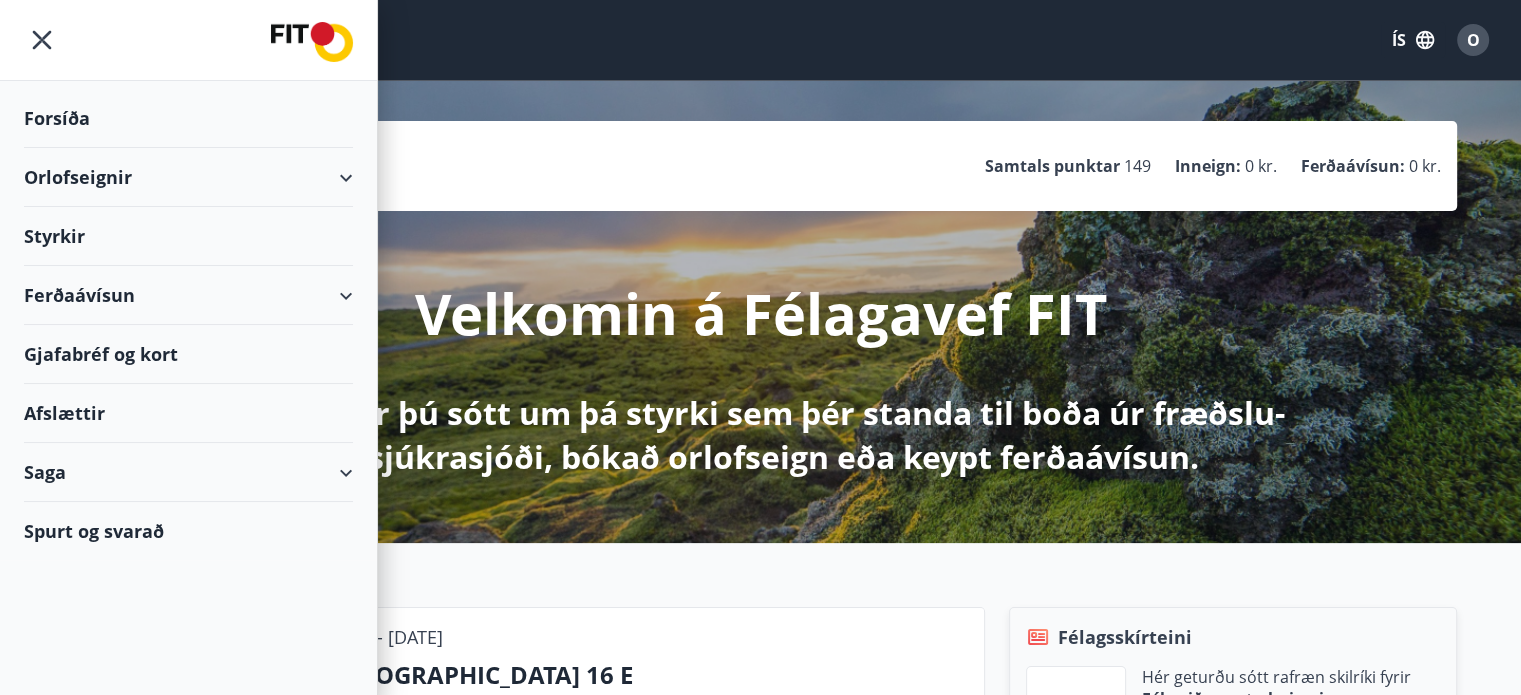 click on "Orlofseignir" at bounding box center (188, 177) 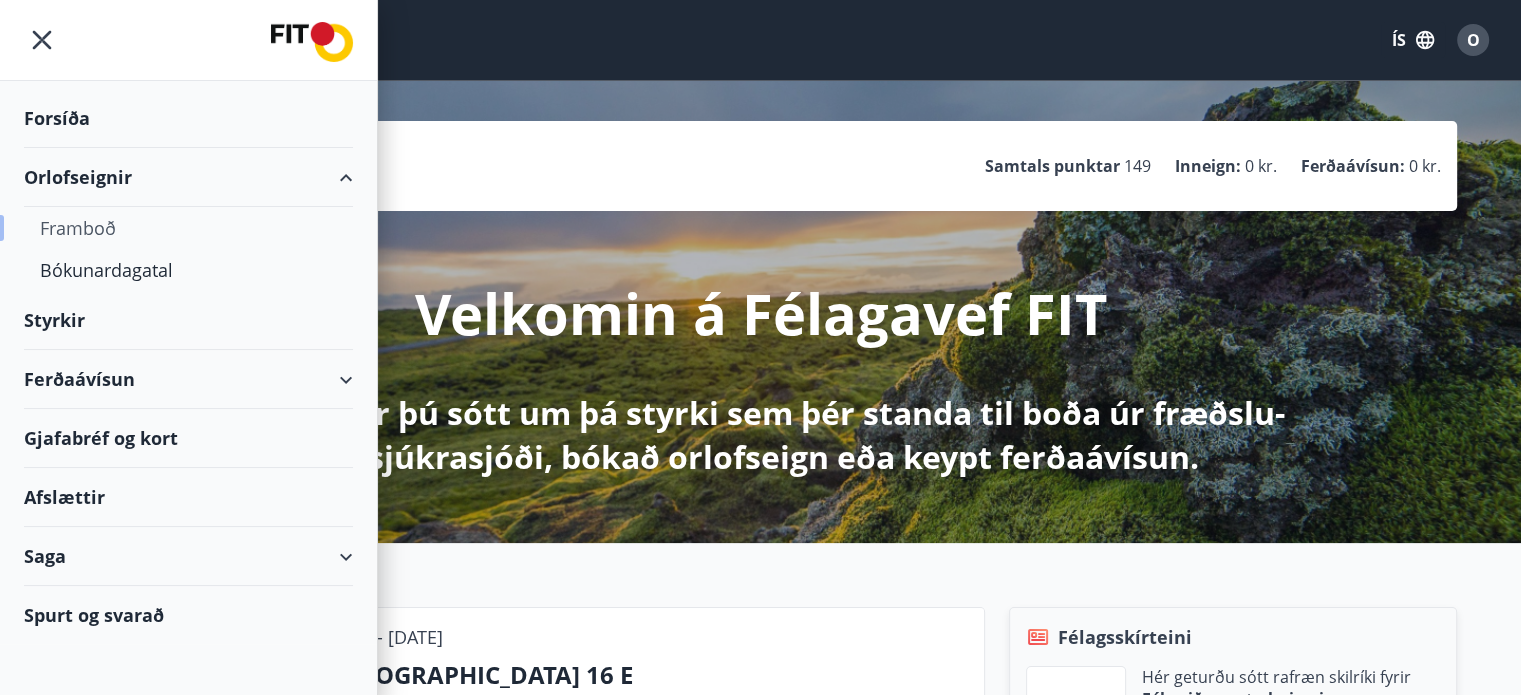 click on "Framboð" at bounding box center [188, 228] 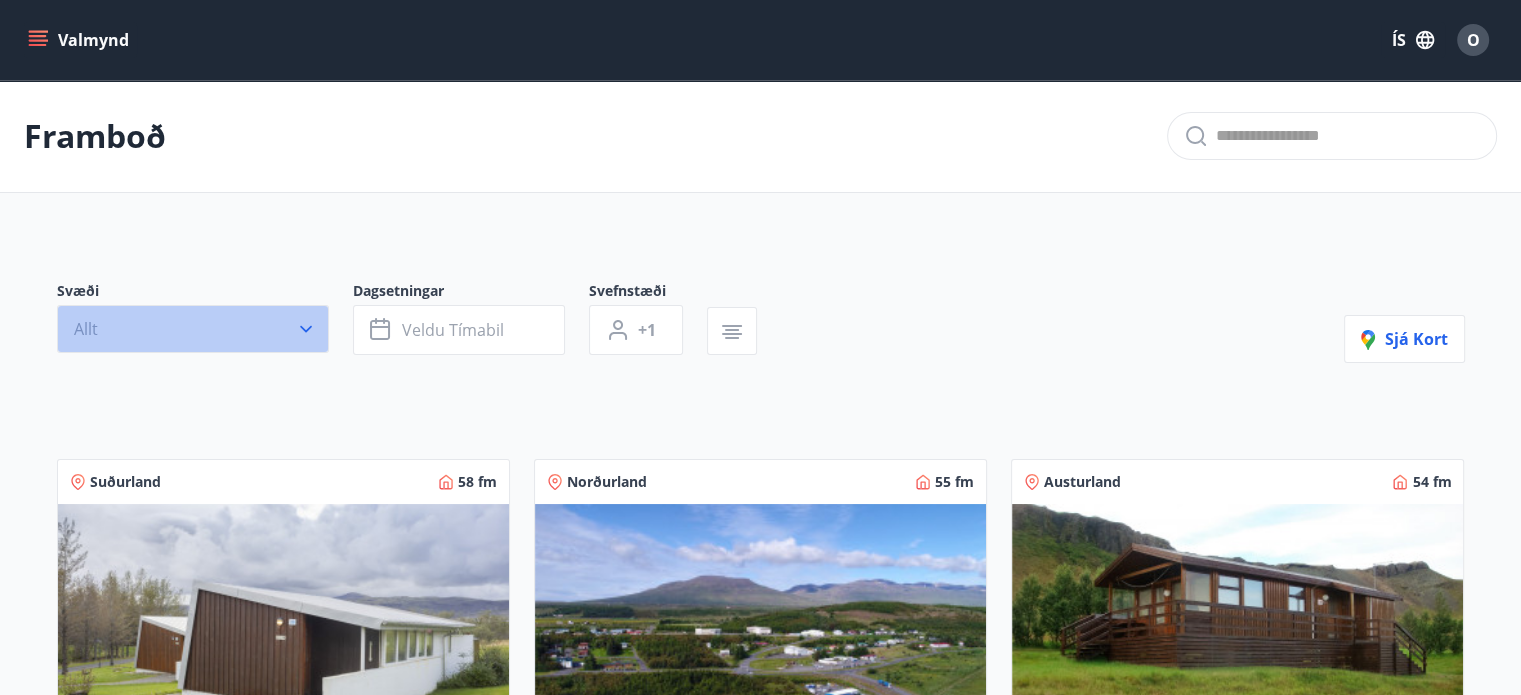 click 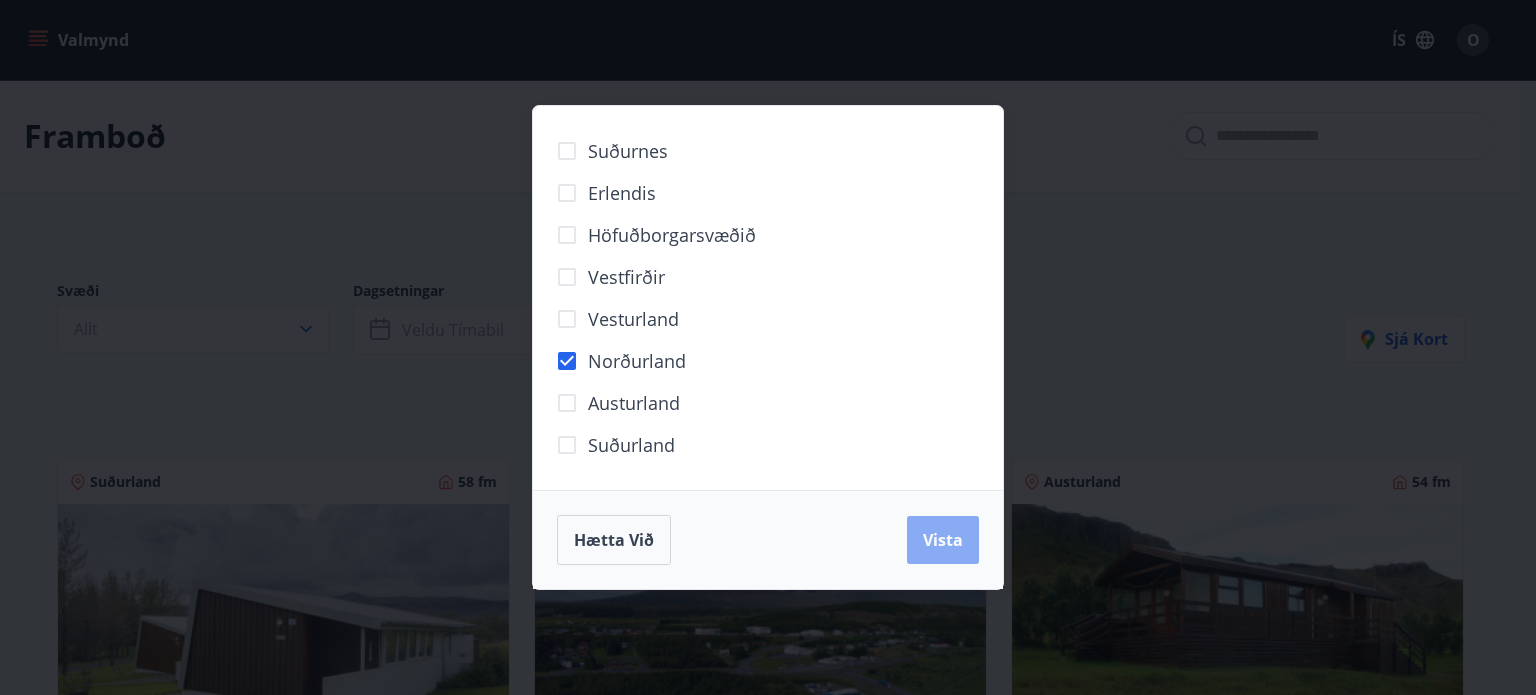 click on "Vista" at bounding box center [943, 540] 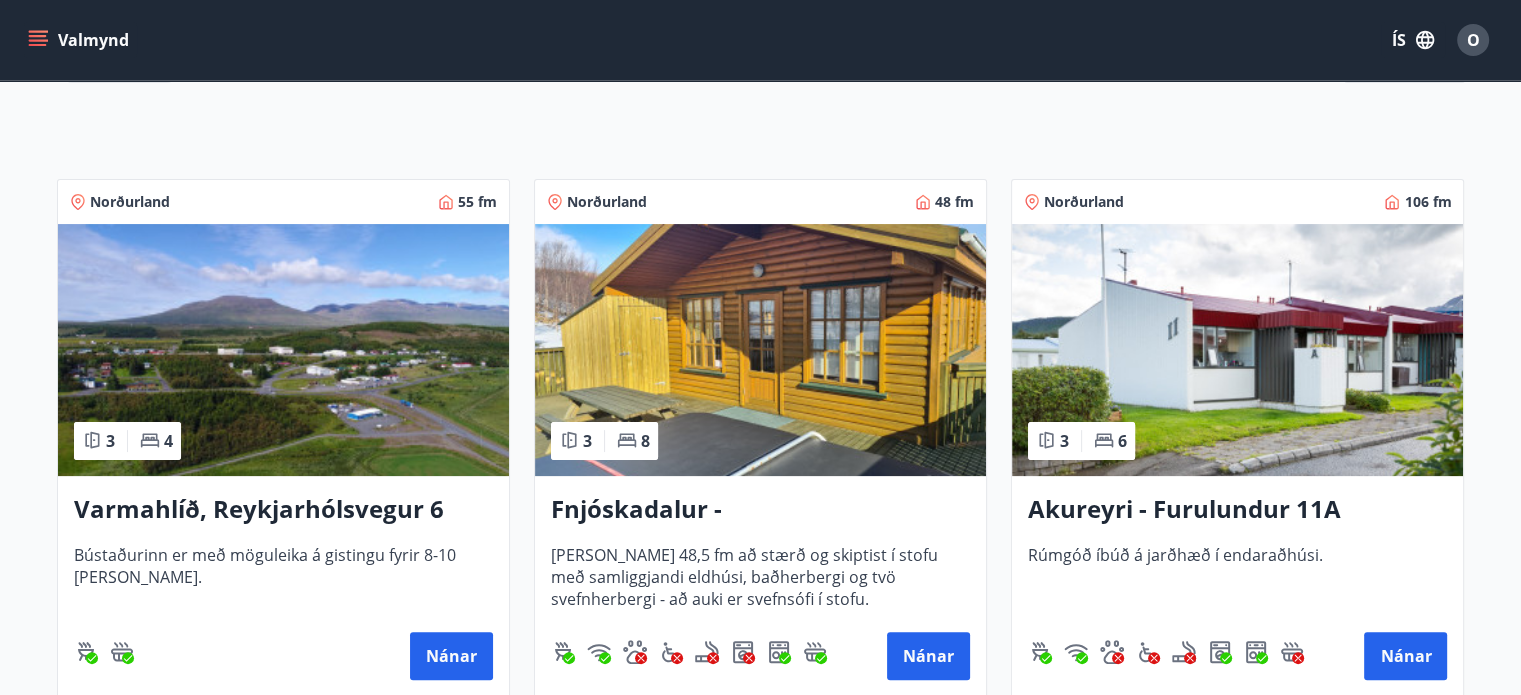 scroll, scrollTop: 332, scrollLeft: 0, axis: vertical 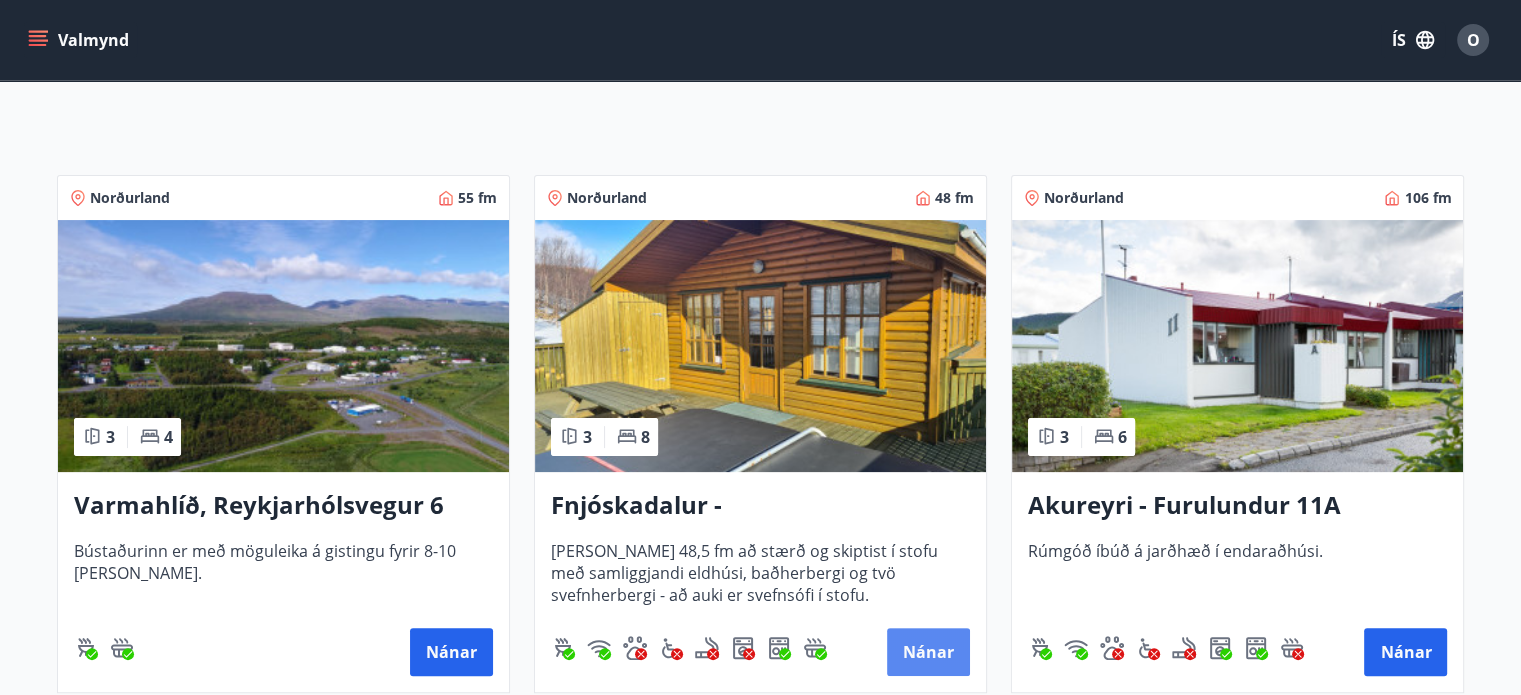click on "Nánar" at bounding box center (928, 652) 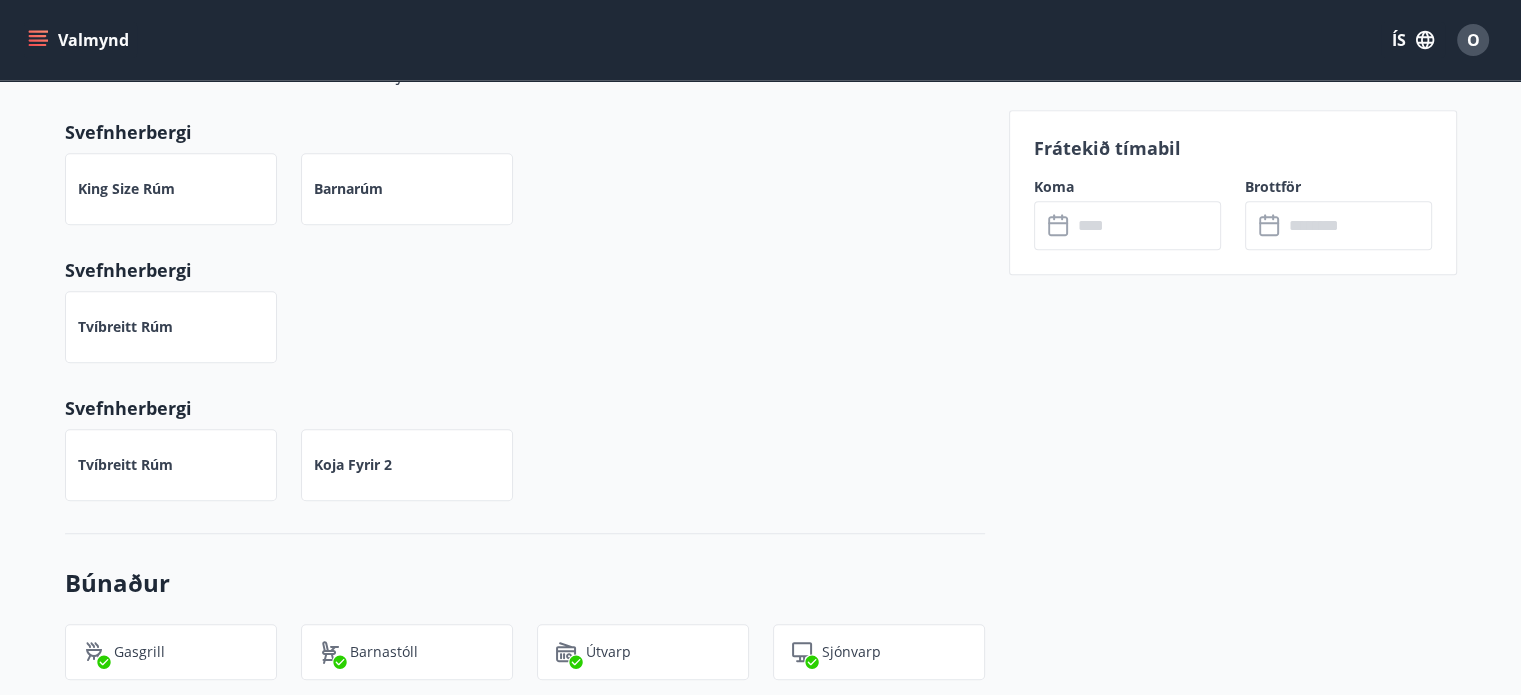 scroll, scrollTop: 1464, scrollLeft: 0, axis: vertical 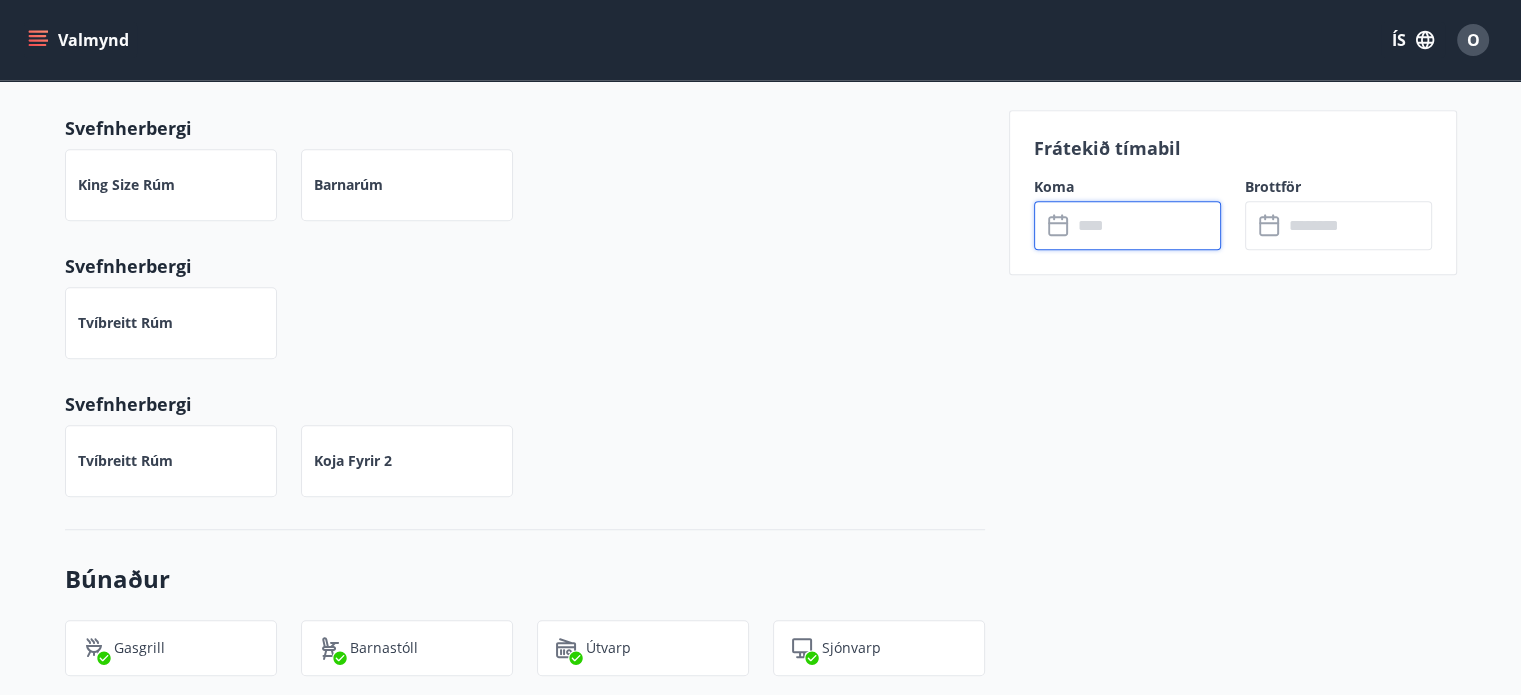 click at bounding box center [1146, 225] 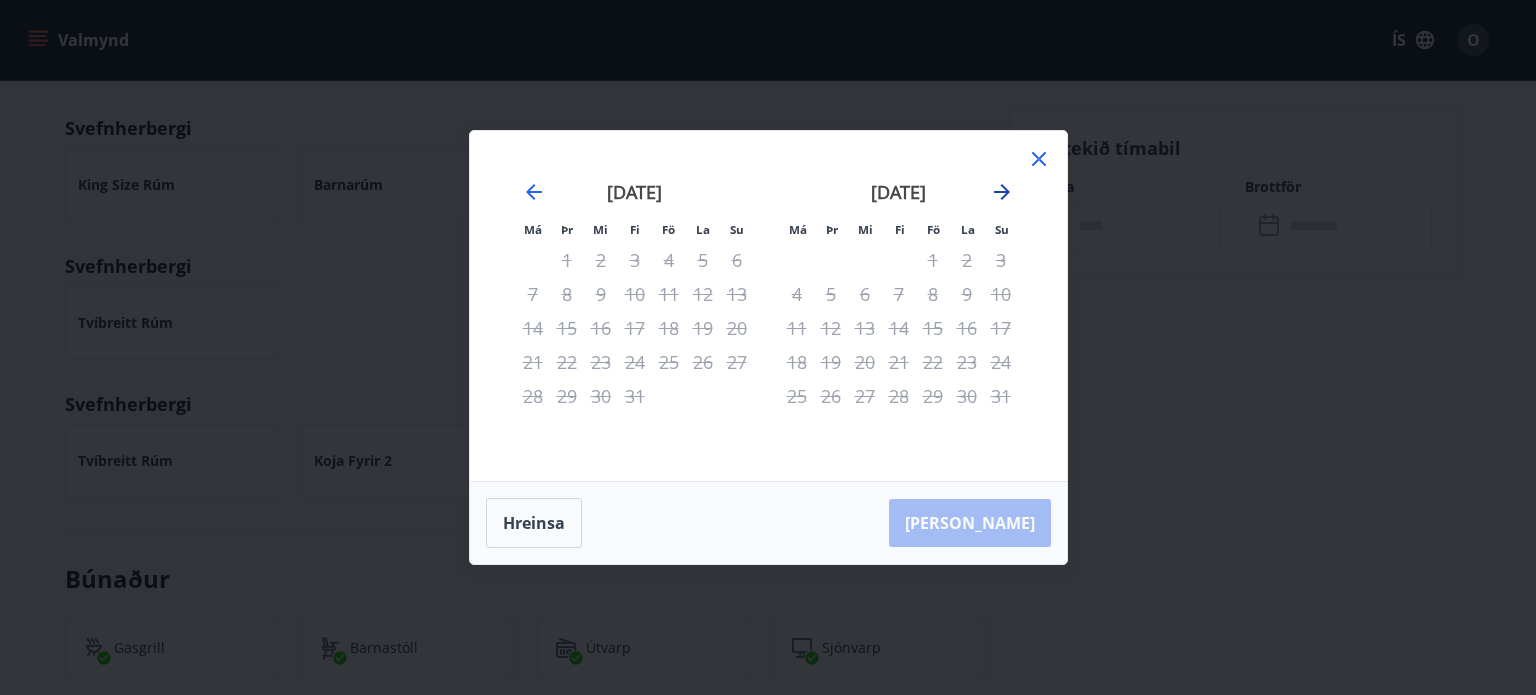 click 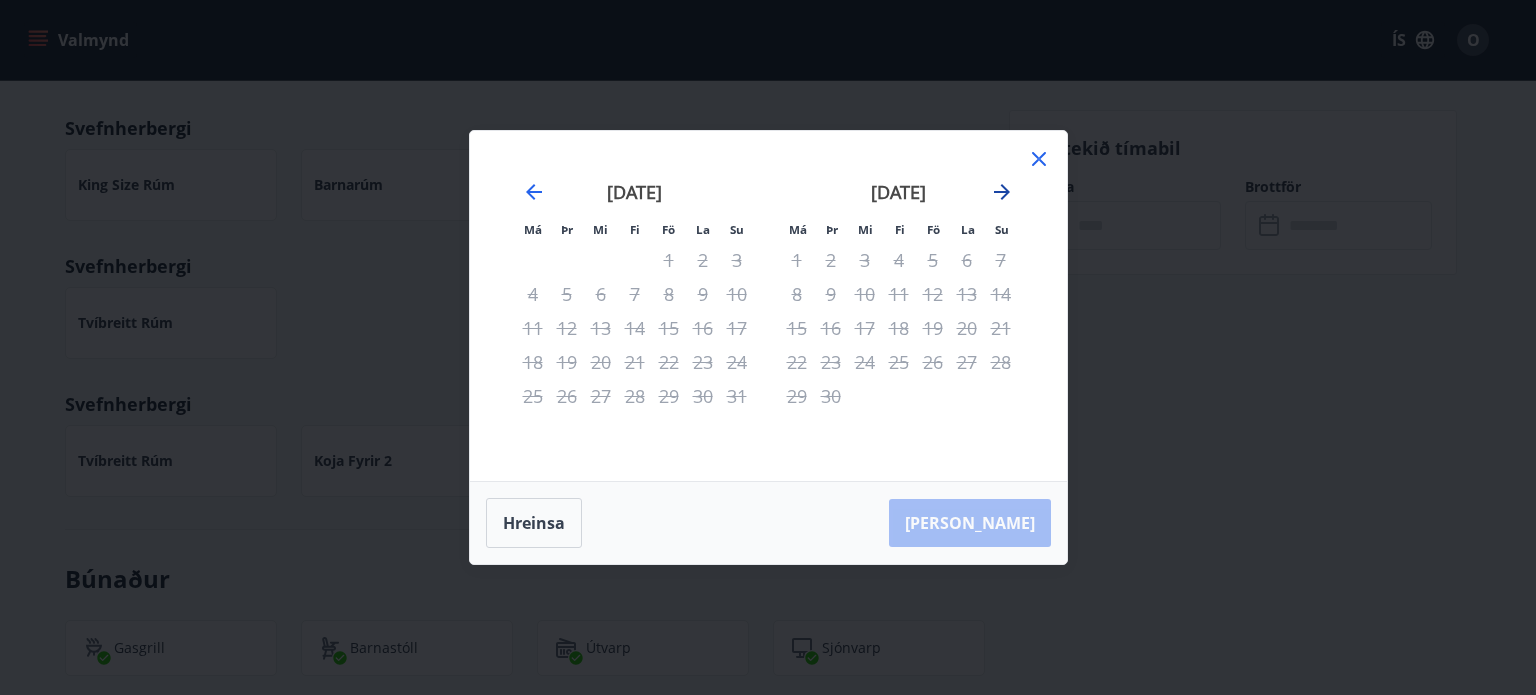 click 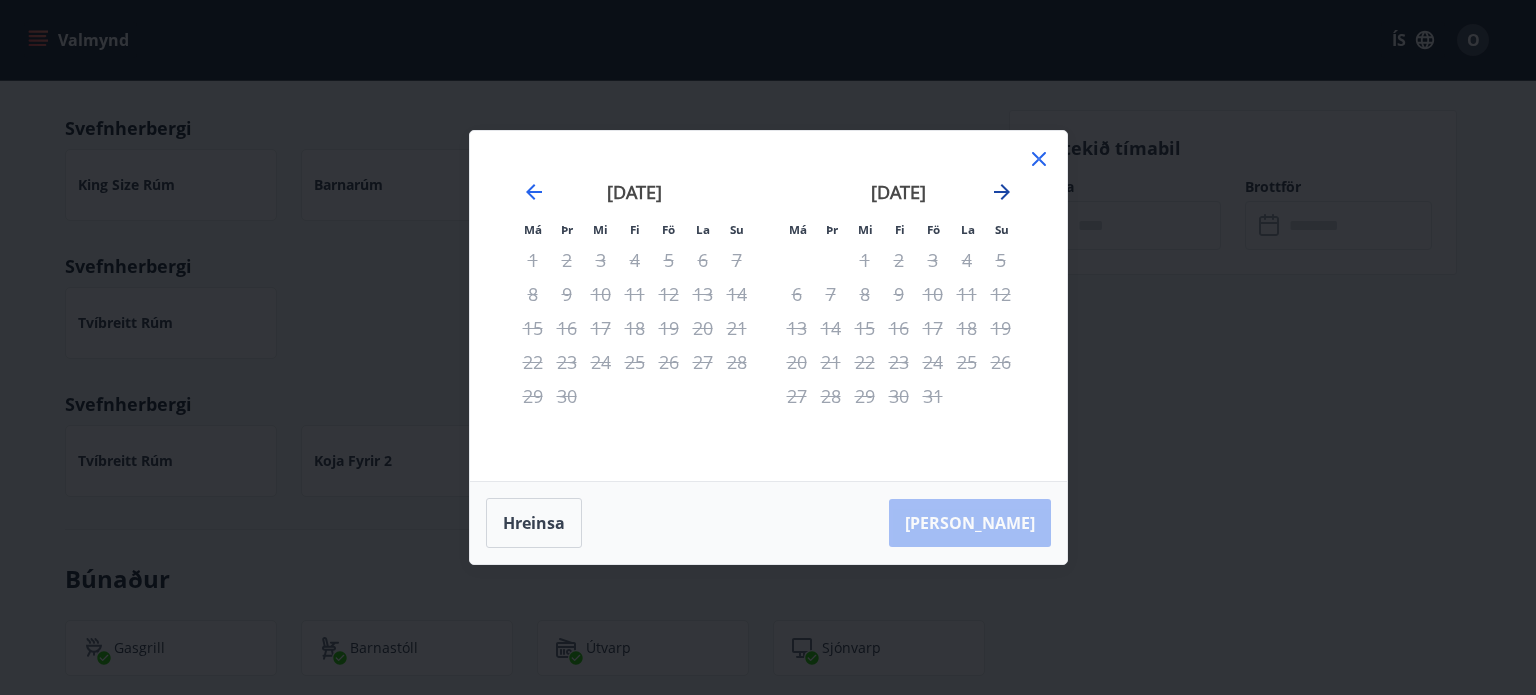 click 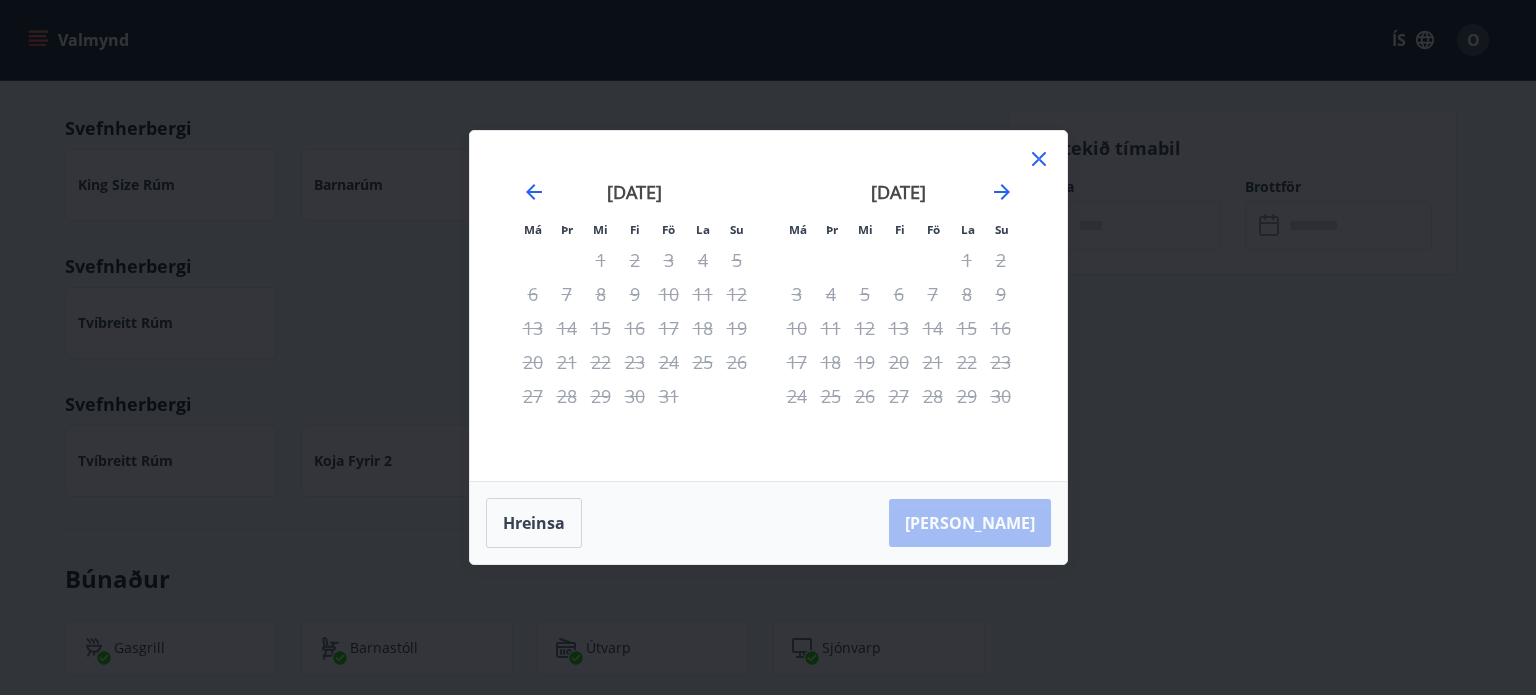click 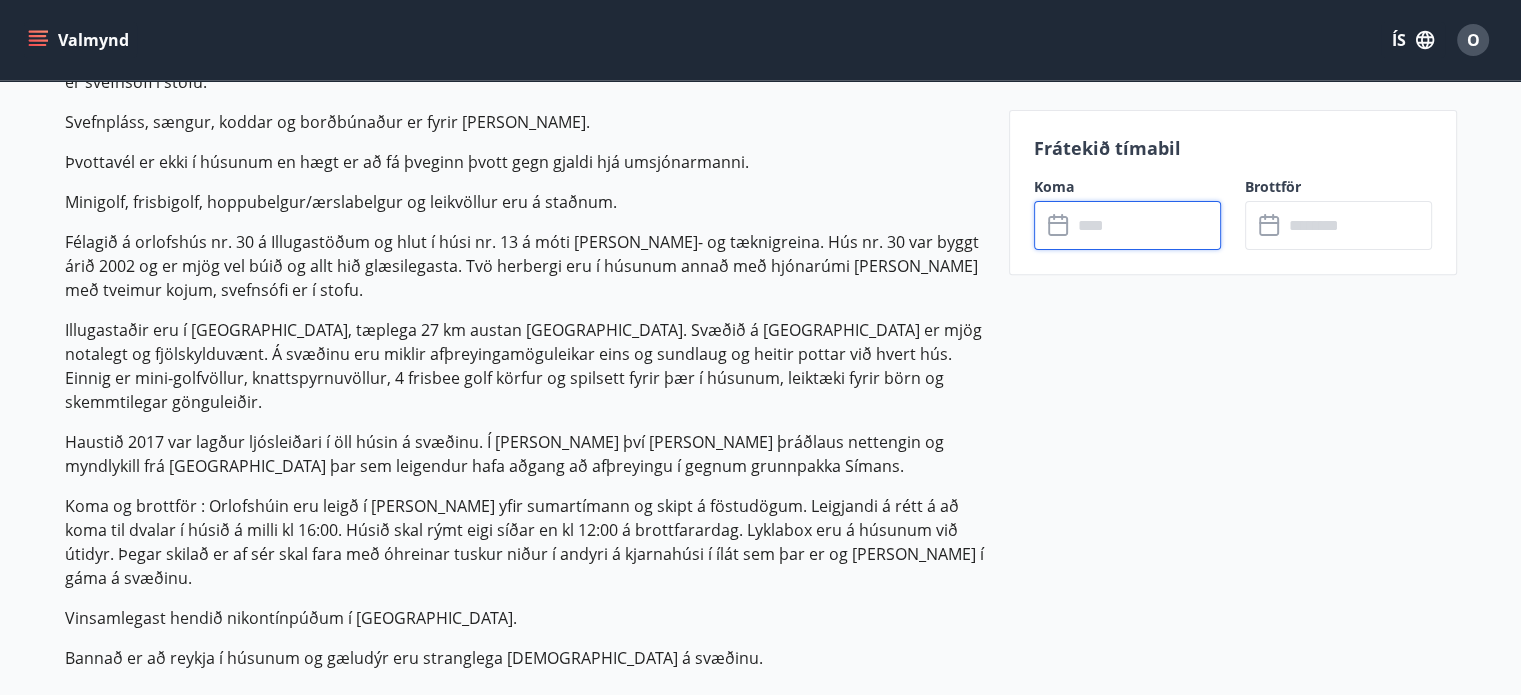 scroll, scrollTop: 0, scrollLeft: 0, axis: both 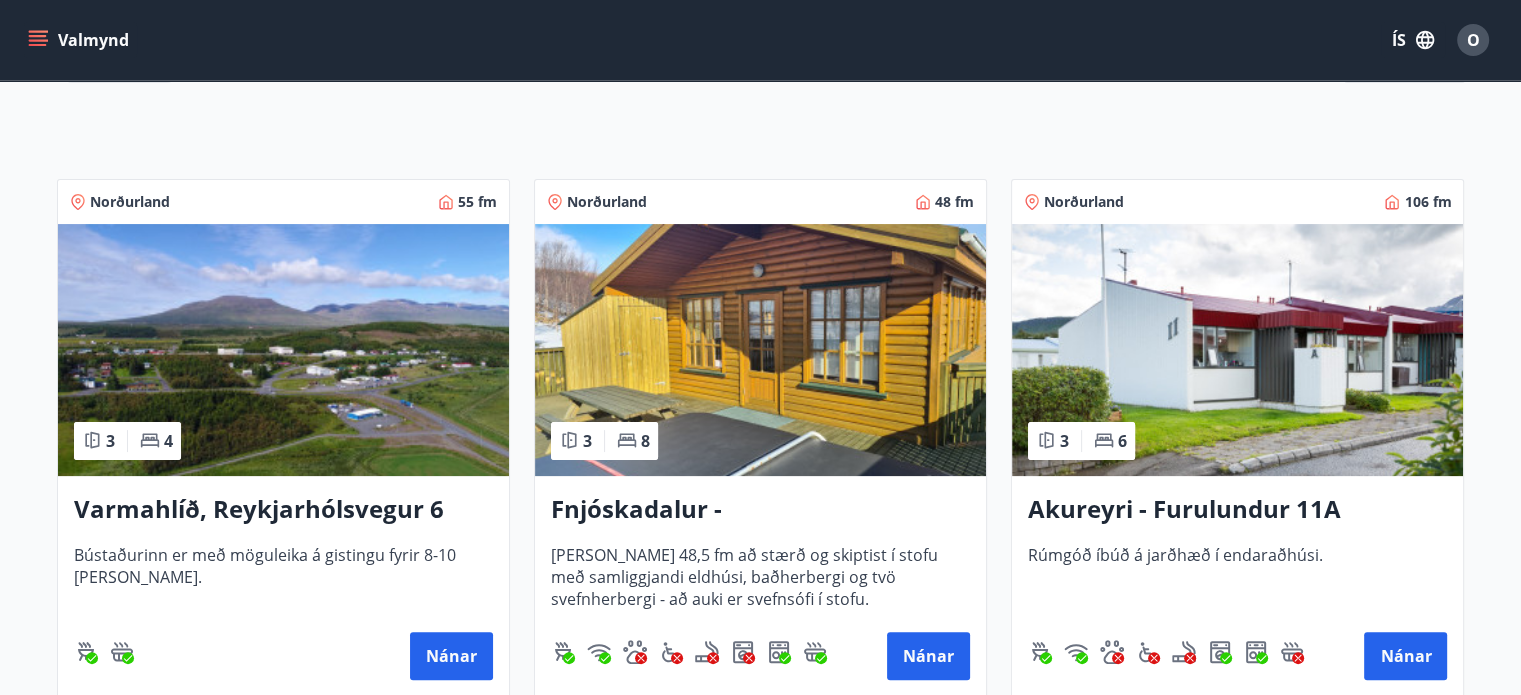 click at bounding box center (1237, 350) 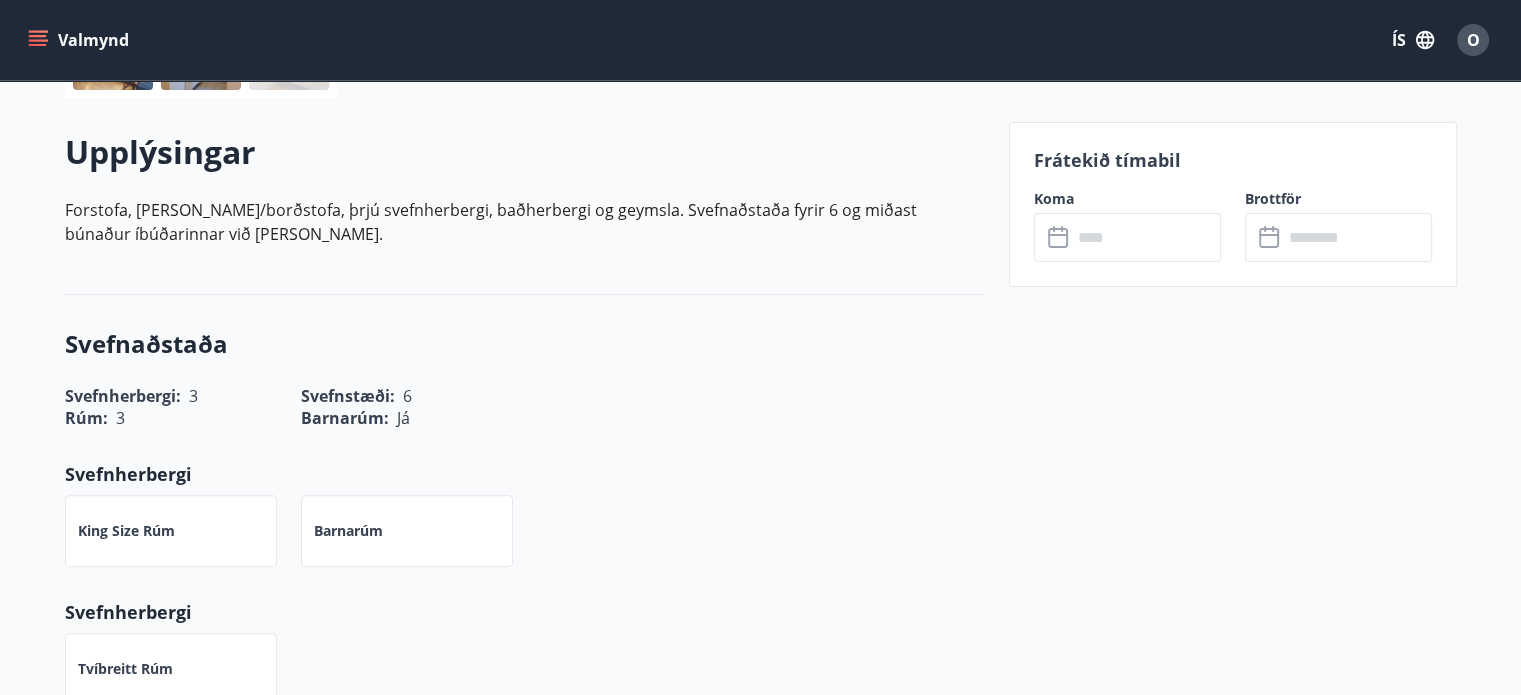 scroll, scrollTop: 543, scrollLeft: 0, axis: vertical 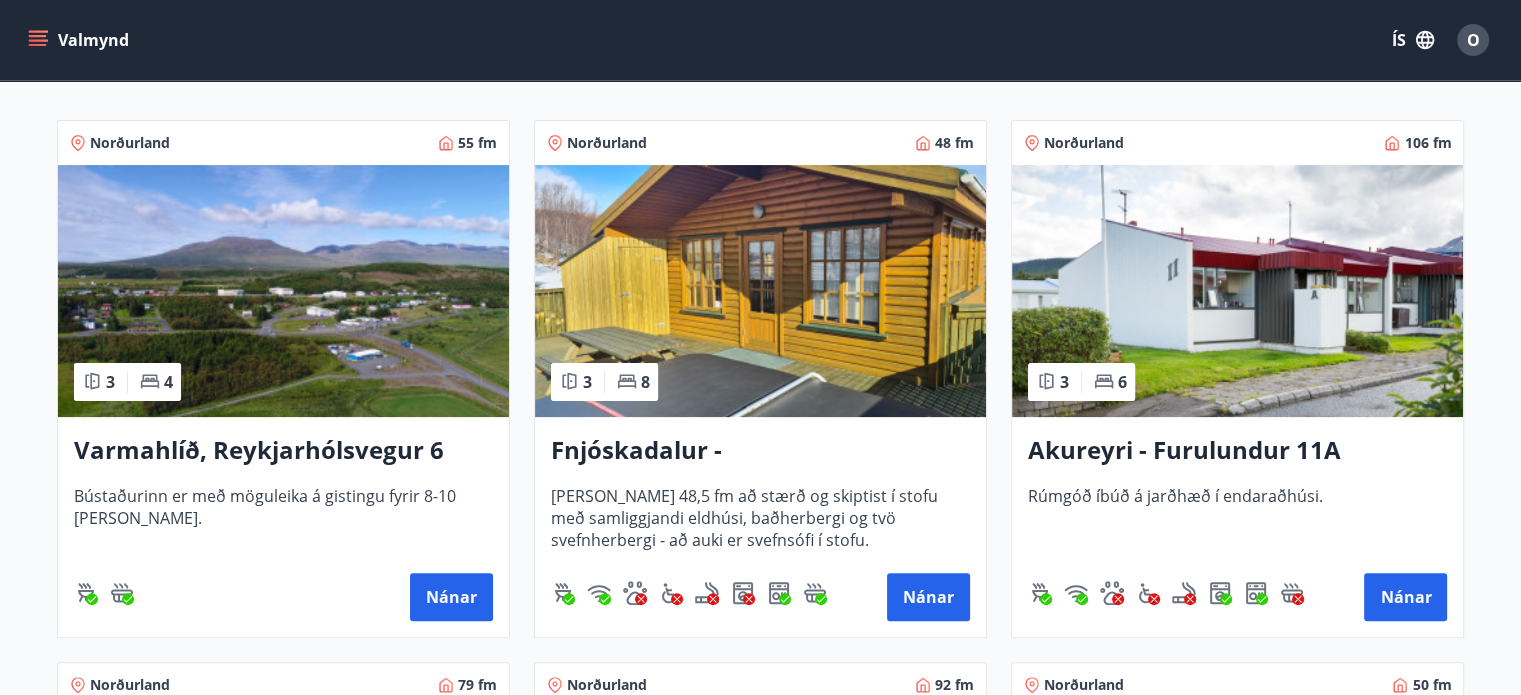 click on "Varmahlíð, Reykjarhólsvegur 6" at bounding box center [283, 451] 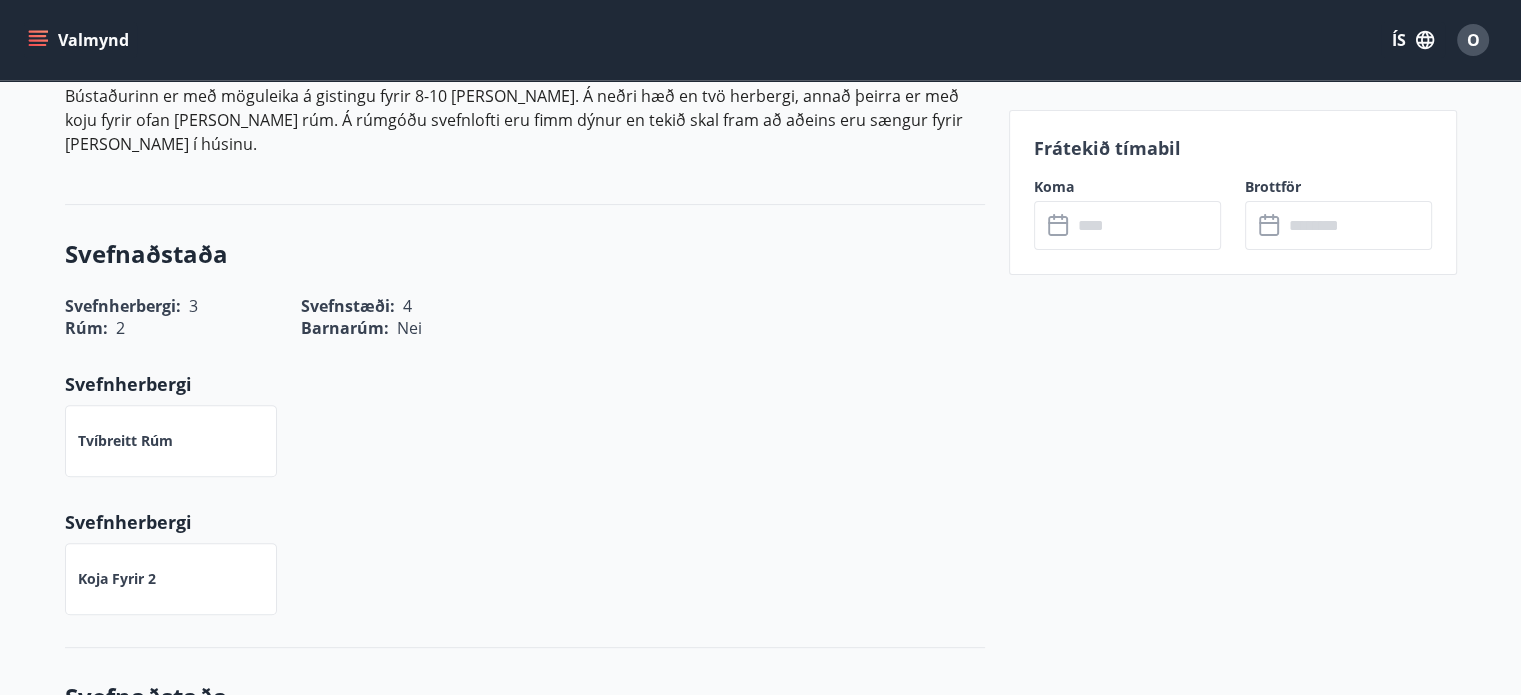 scroll, scrollTop: 494, scrollLeft: 0, axis: vertical 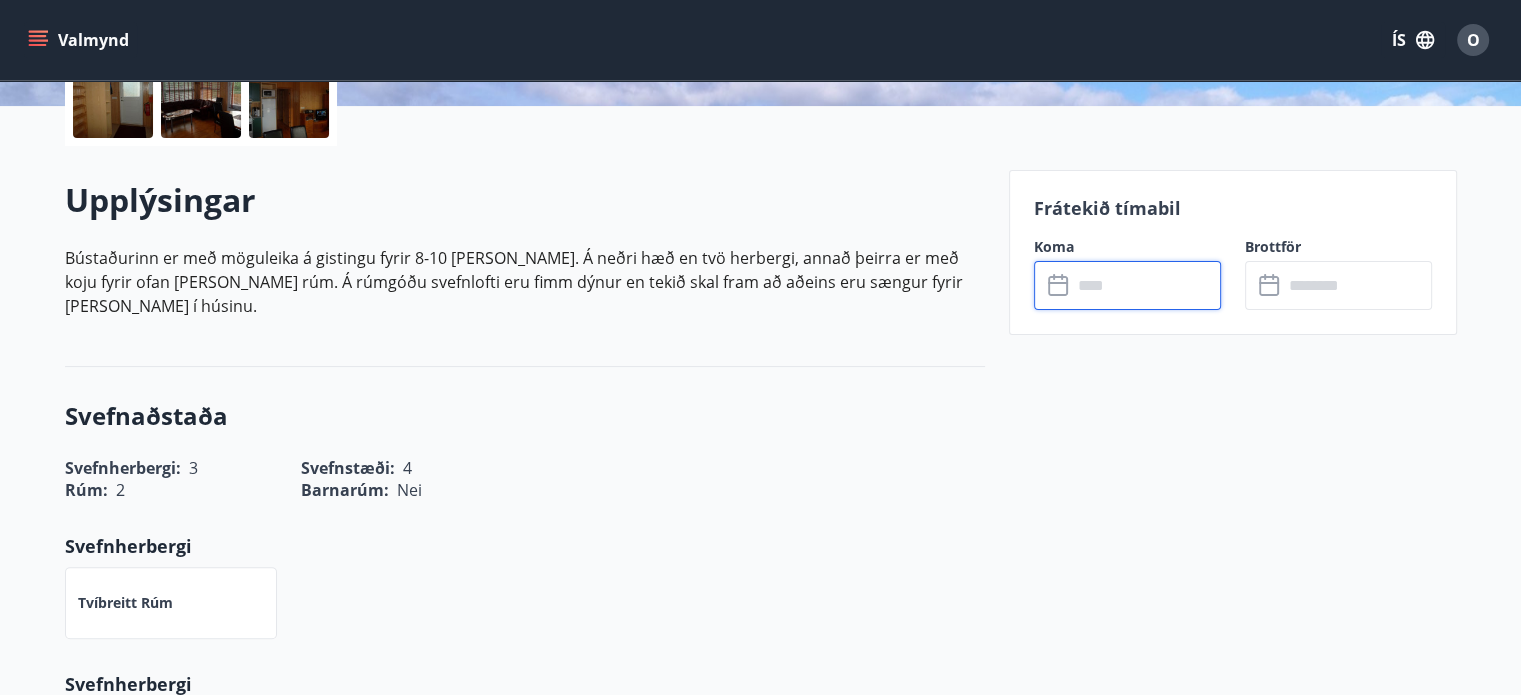 click at bounding box center [1146, 285] 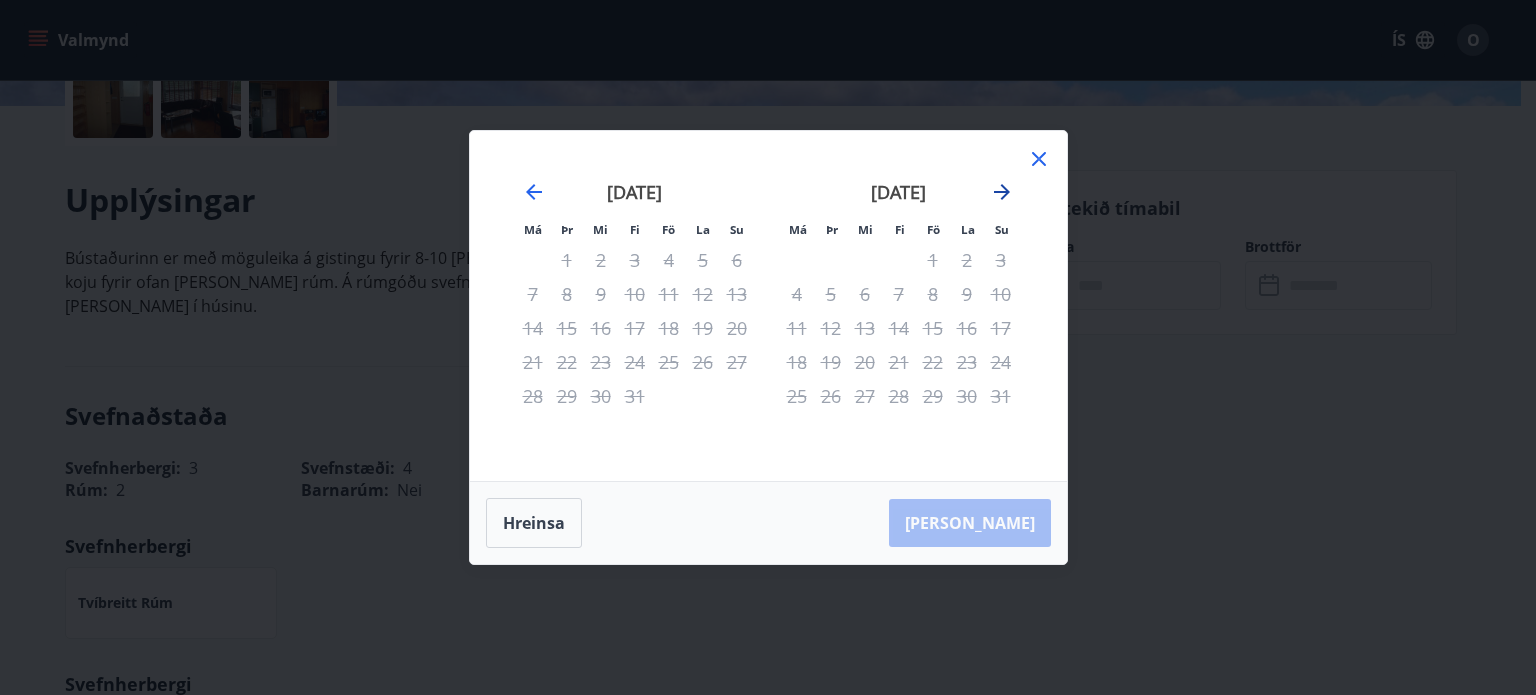 click 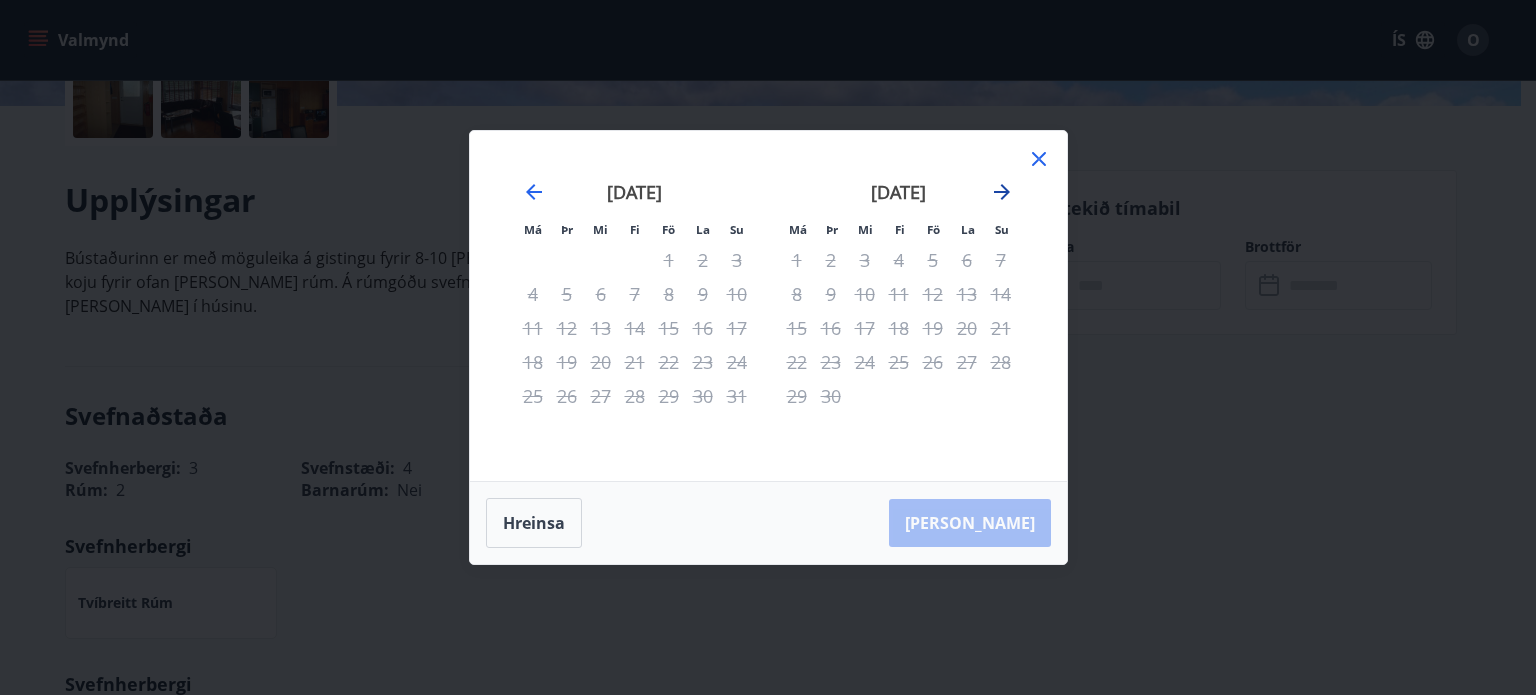 click 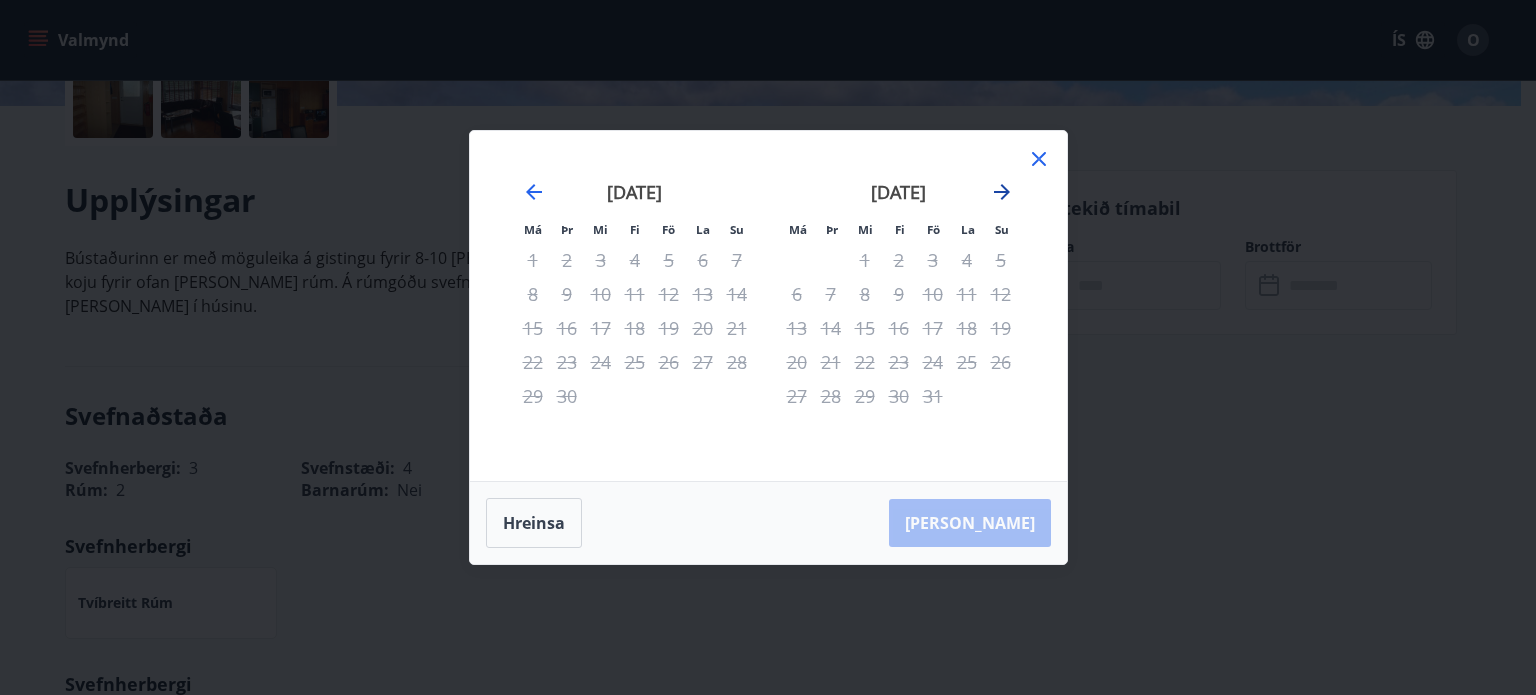click 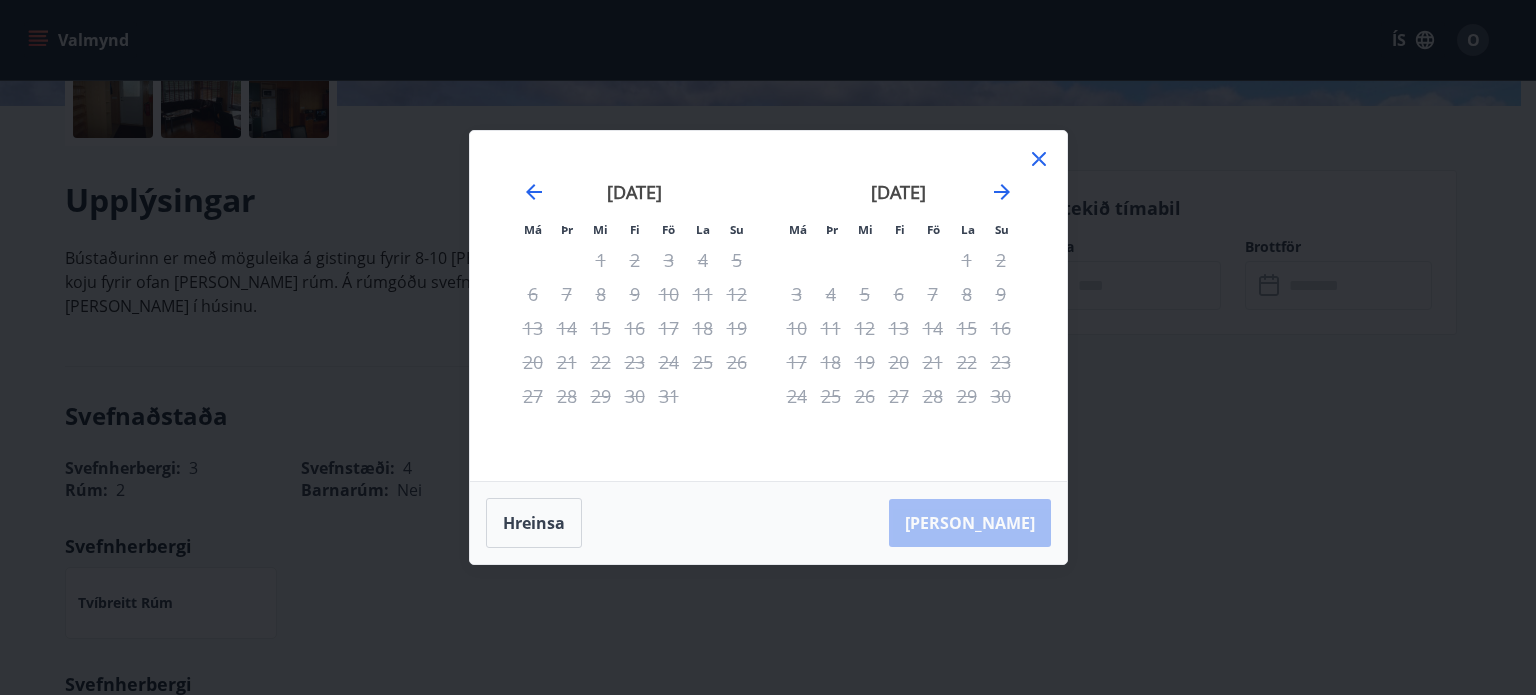 click 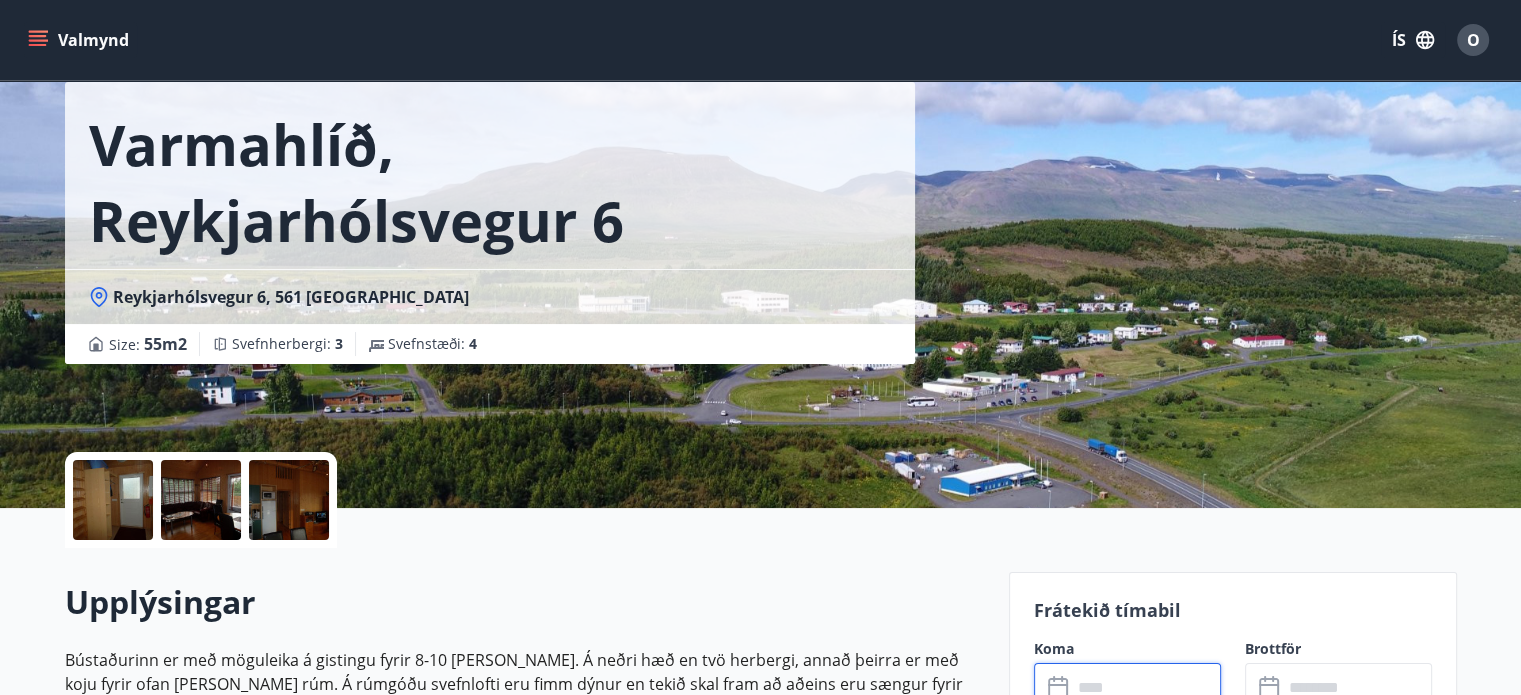 scroll, scrollTop: 0, scrollLeft: 0, axis: both 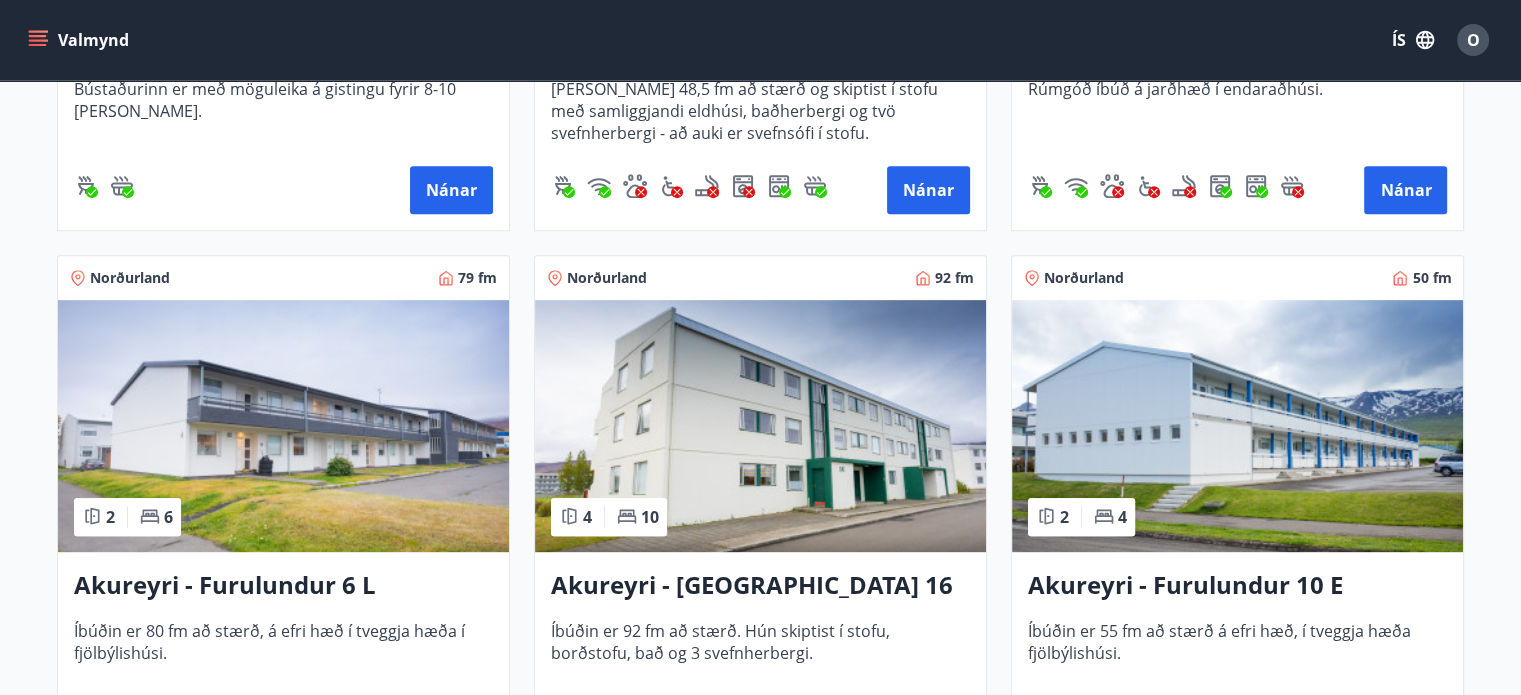 click at bounding box center [760, 426] 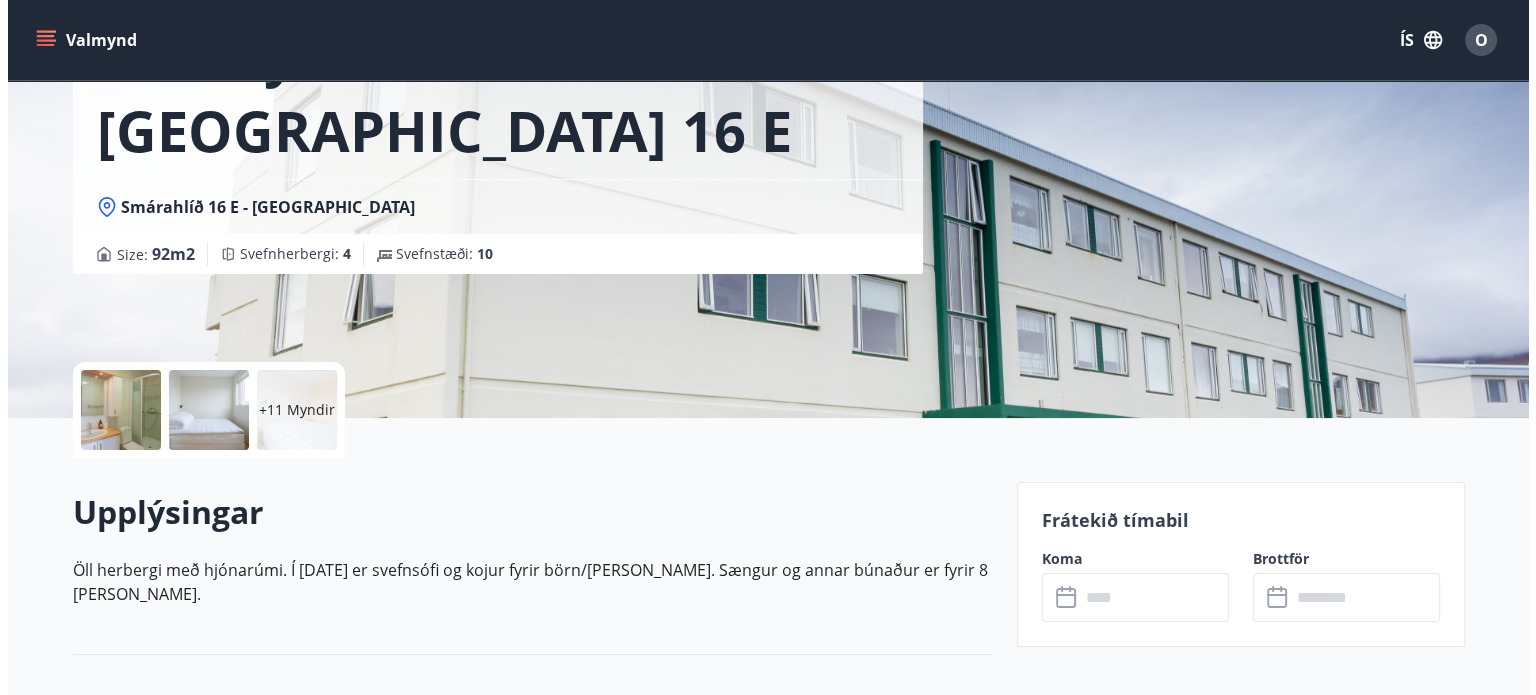 scroll, scrollTop: 184, scrollLeft: 0, axis: vertical 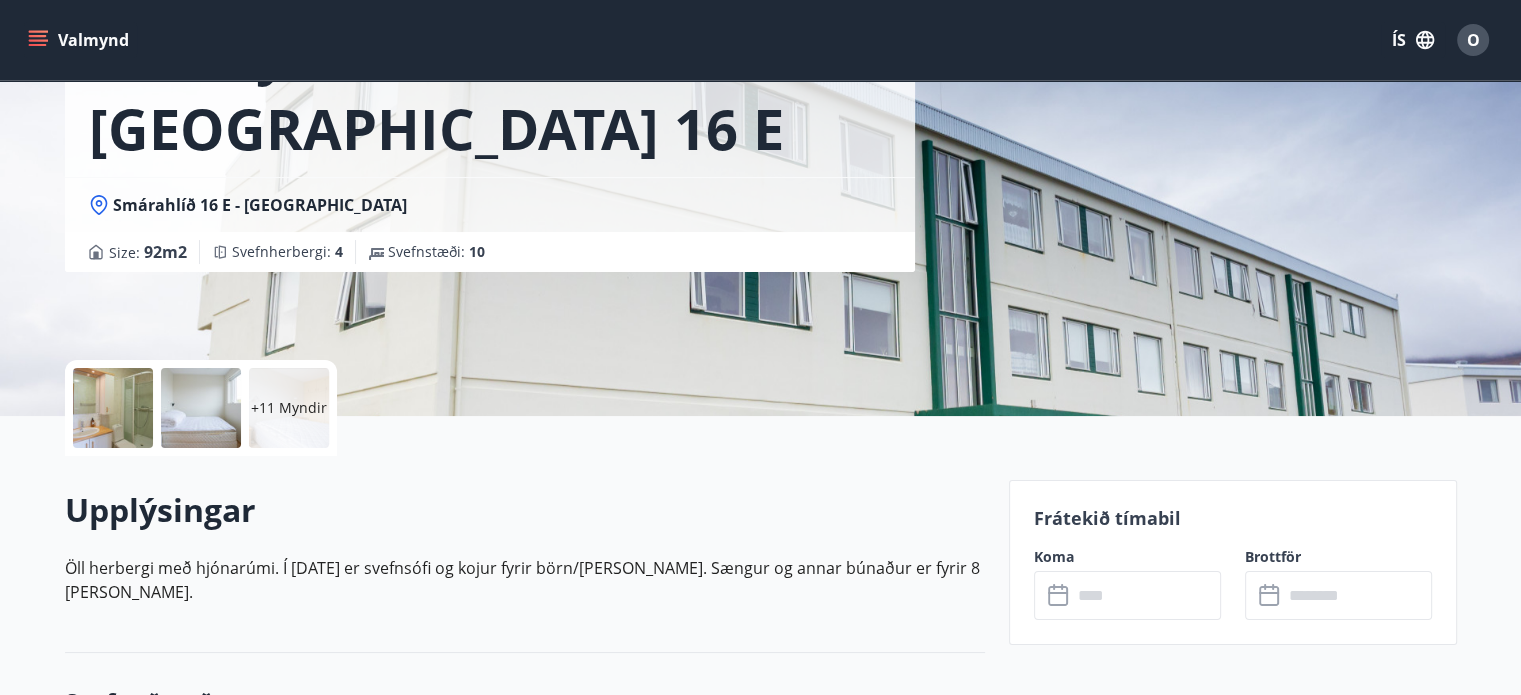 click at bounding box center (201, 408) 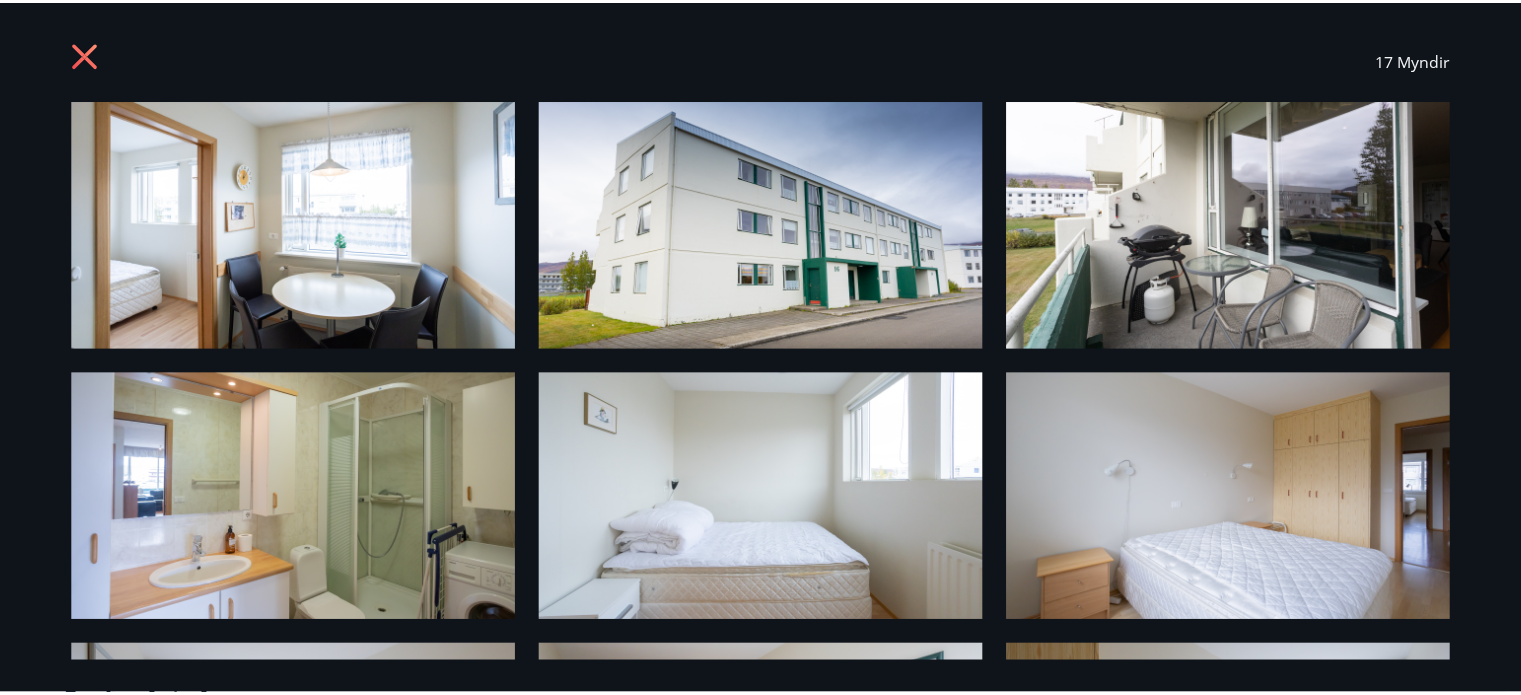 scroll, scrollTop: 0, scrollLeft: 0, axis: both 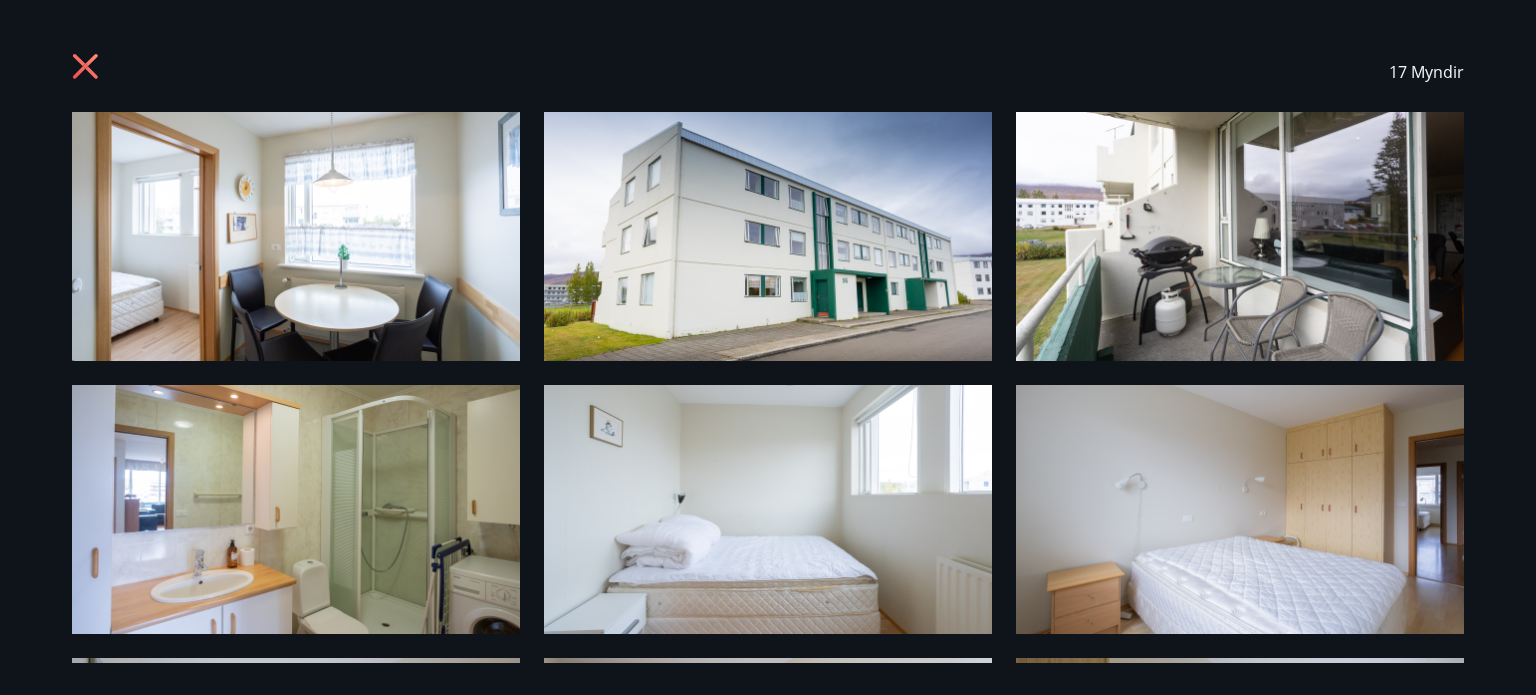 click 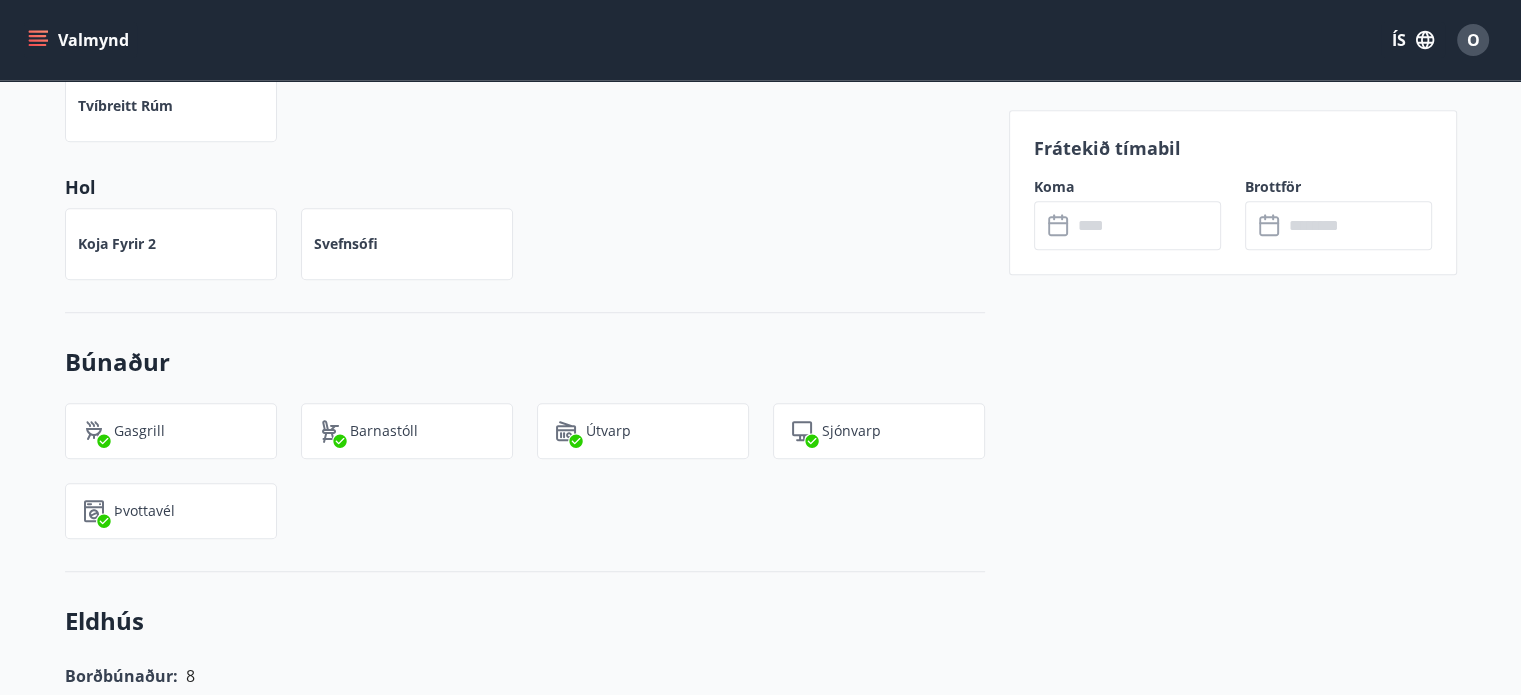 scroll, scrollTop: 1244, scrollLeft: 0, axis: vertical 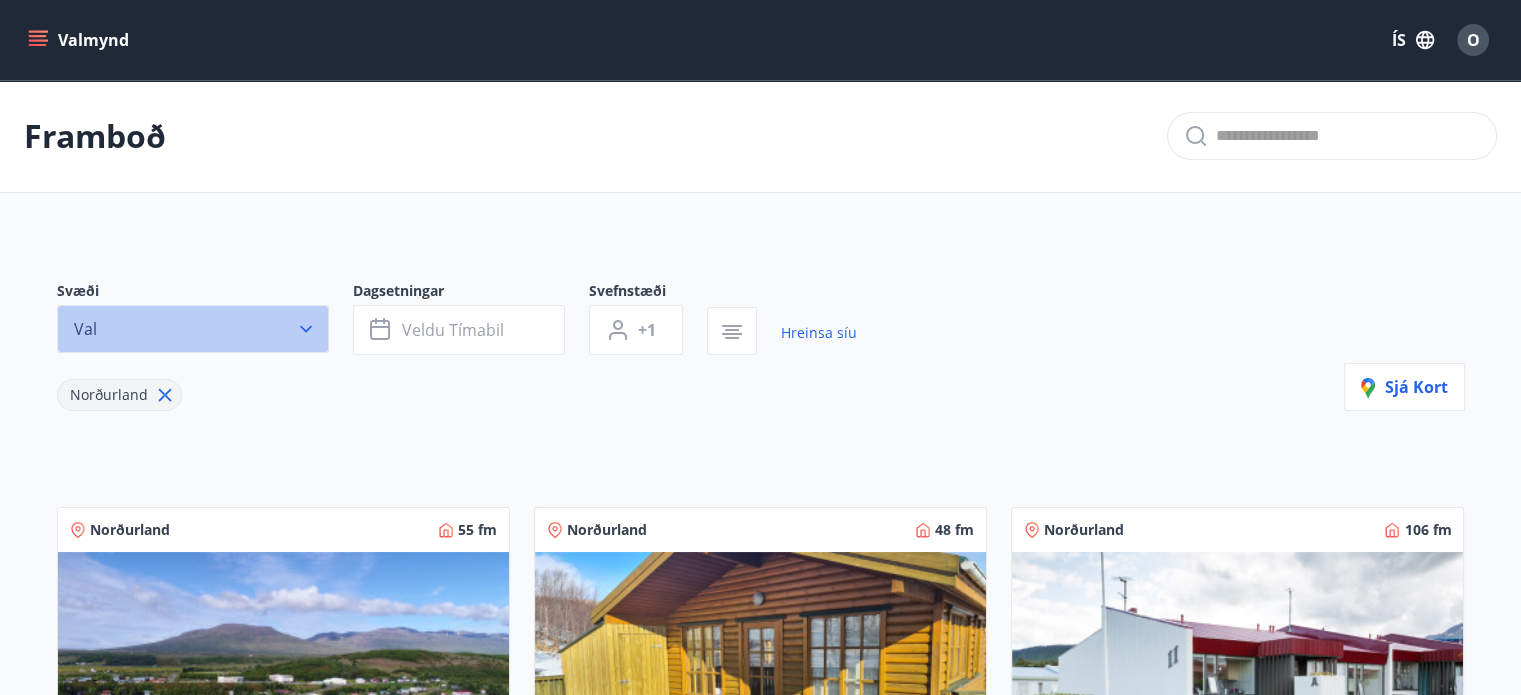 click 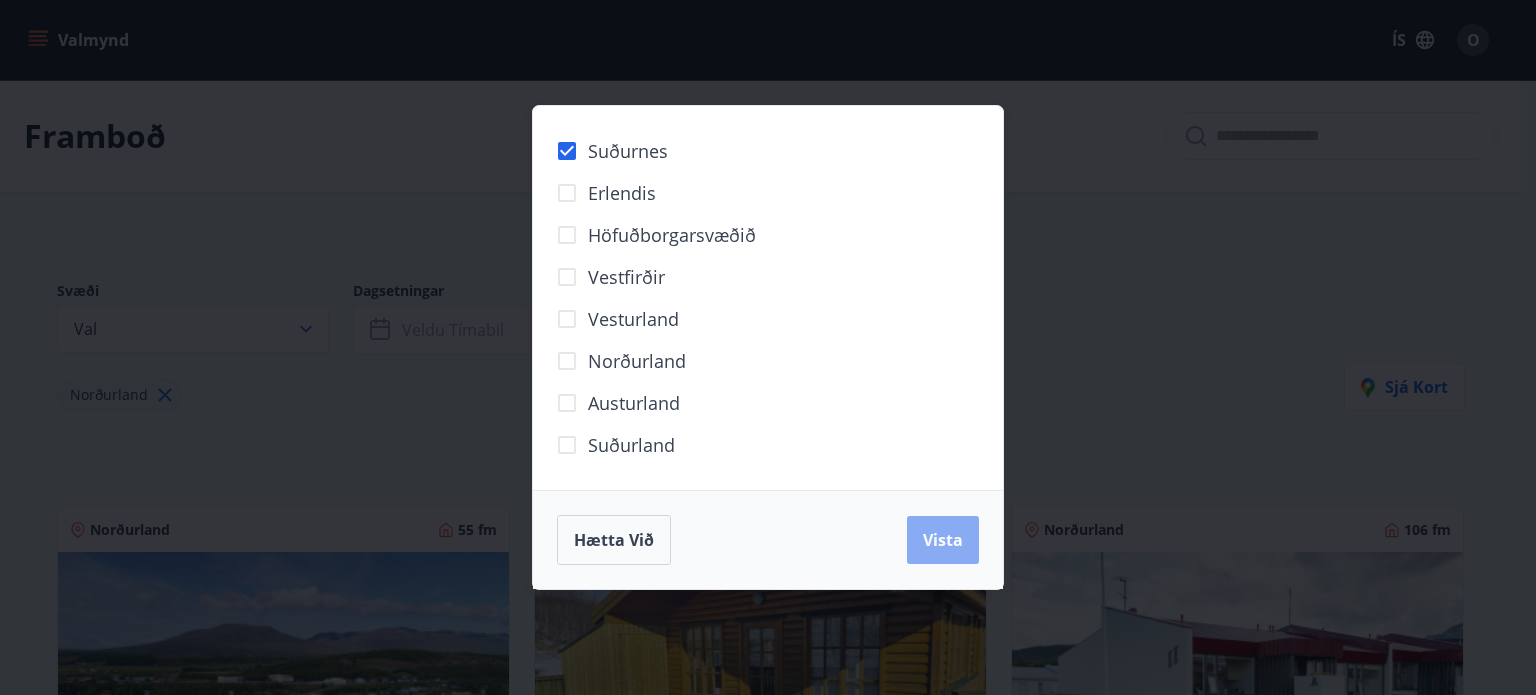 click on "Vista" at bounding box center (943, 540) 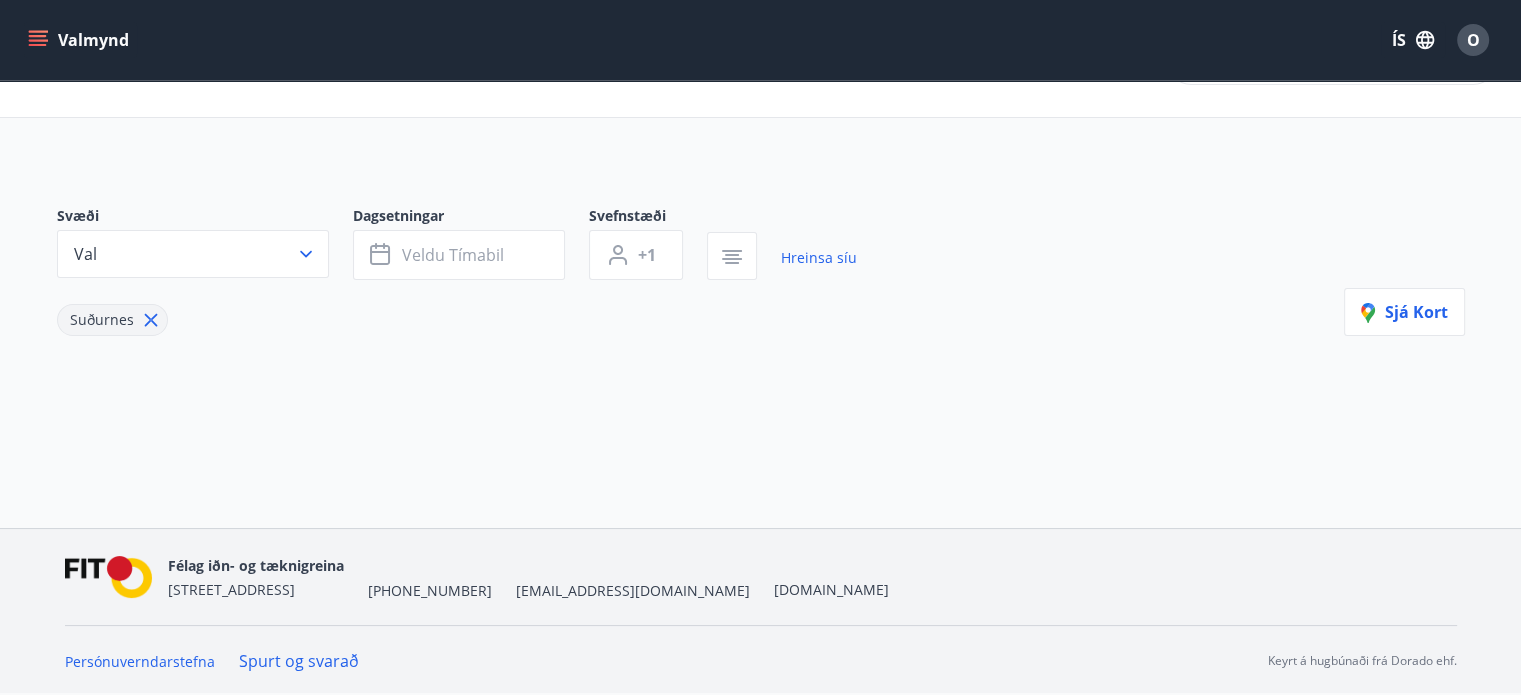 scroll, scrollTop: 0, scrollLeft: 0, axis: both 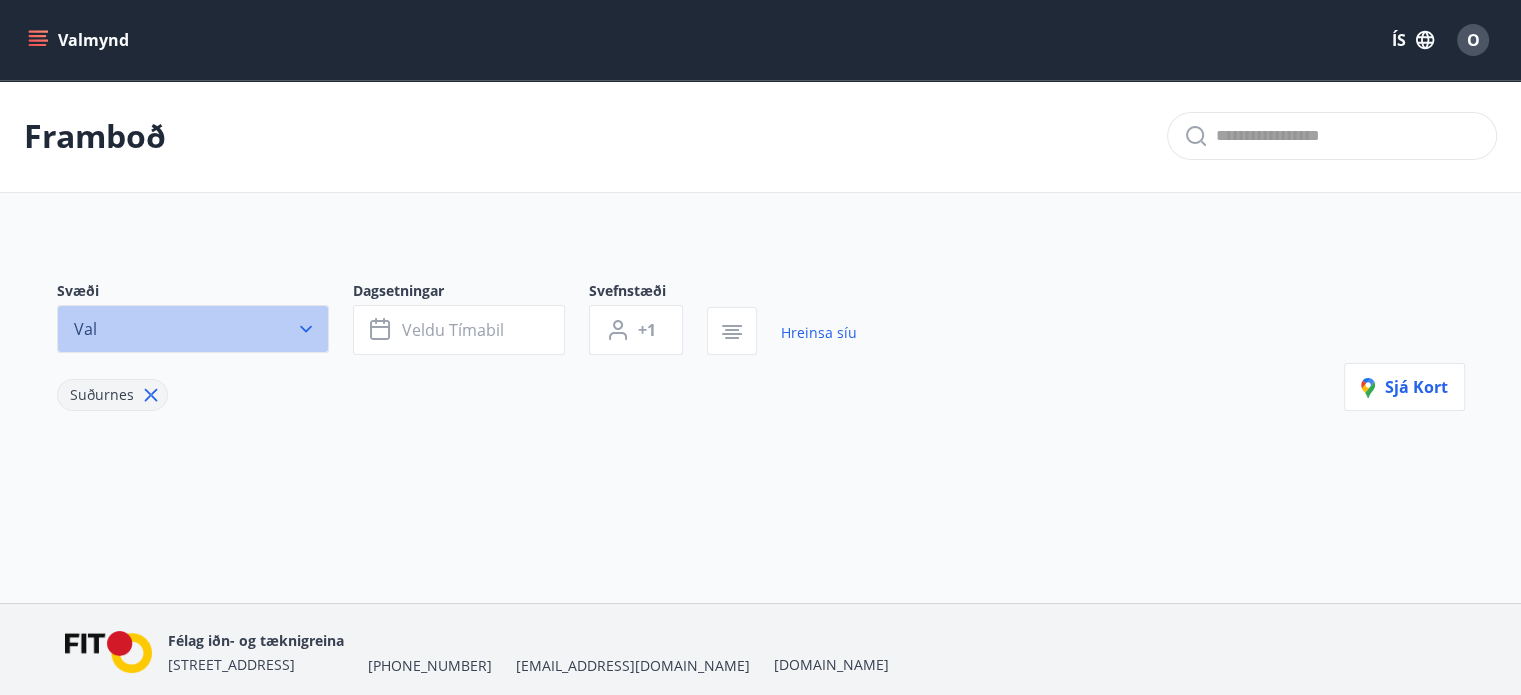 click 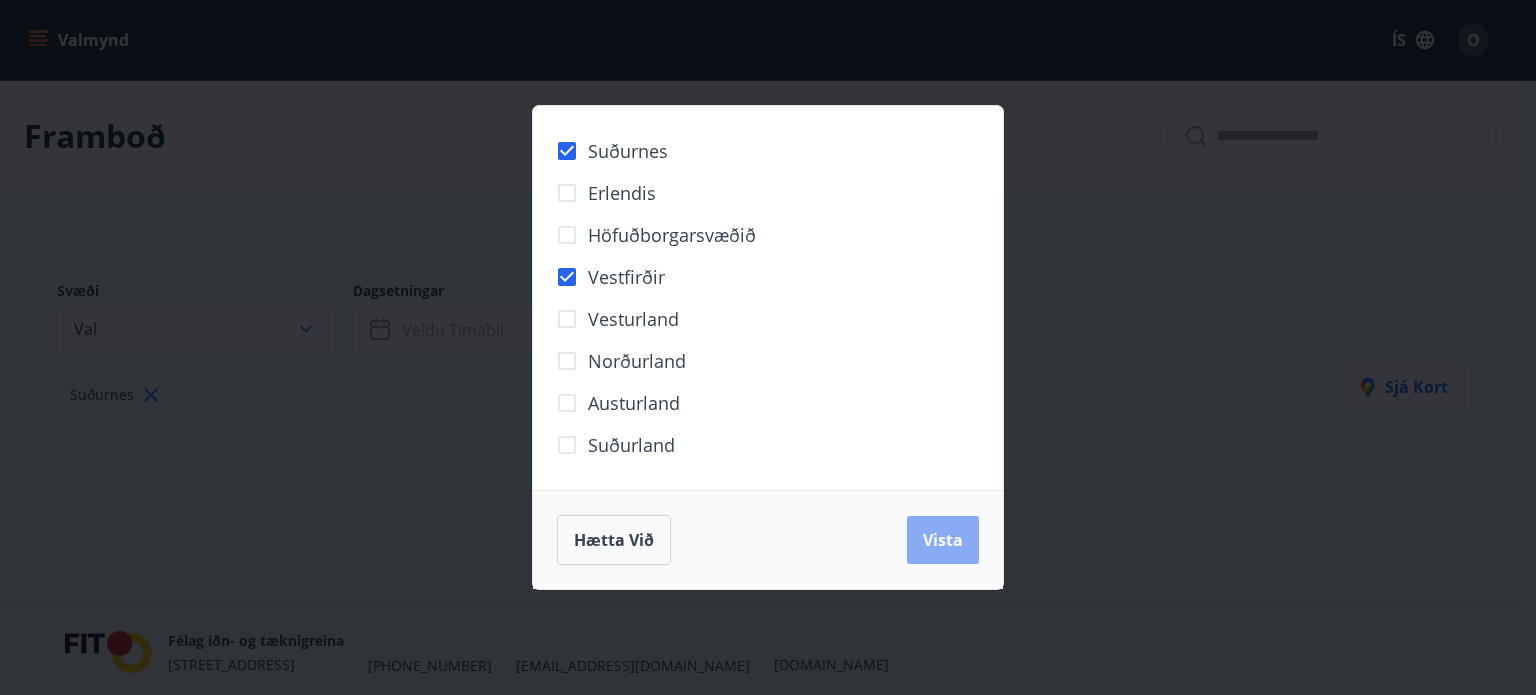 click on "Vista" at bounding box center [943, 540] 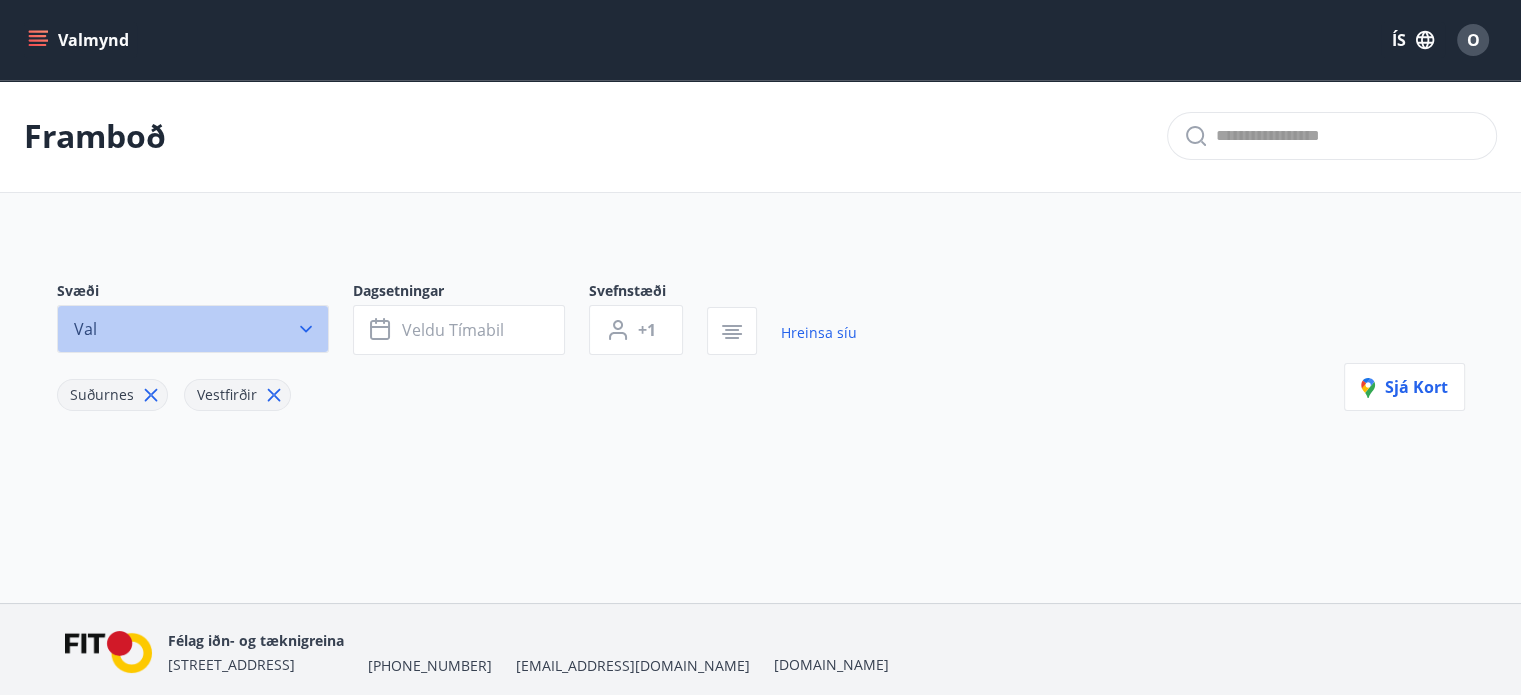 click 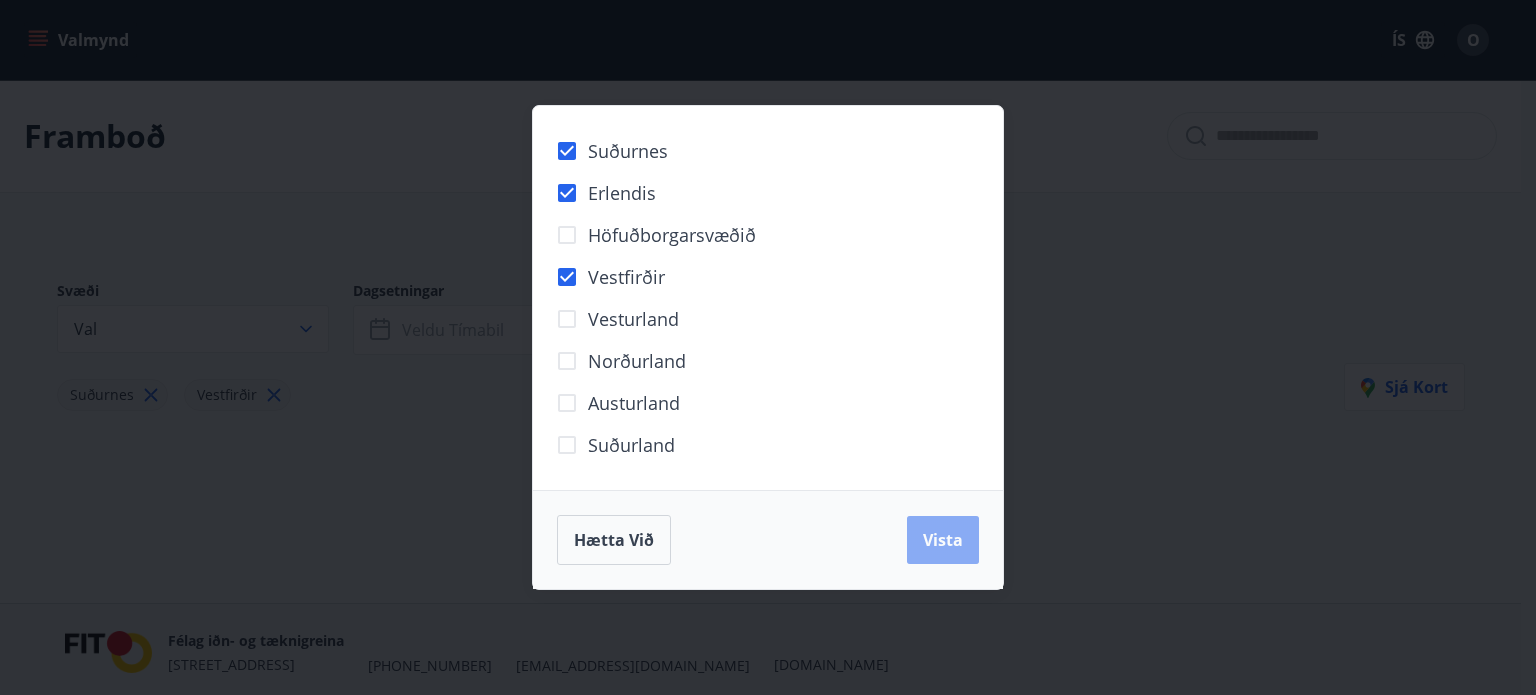 click on "Vista" at bounding box center [943, 540] 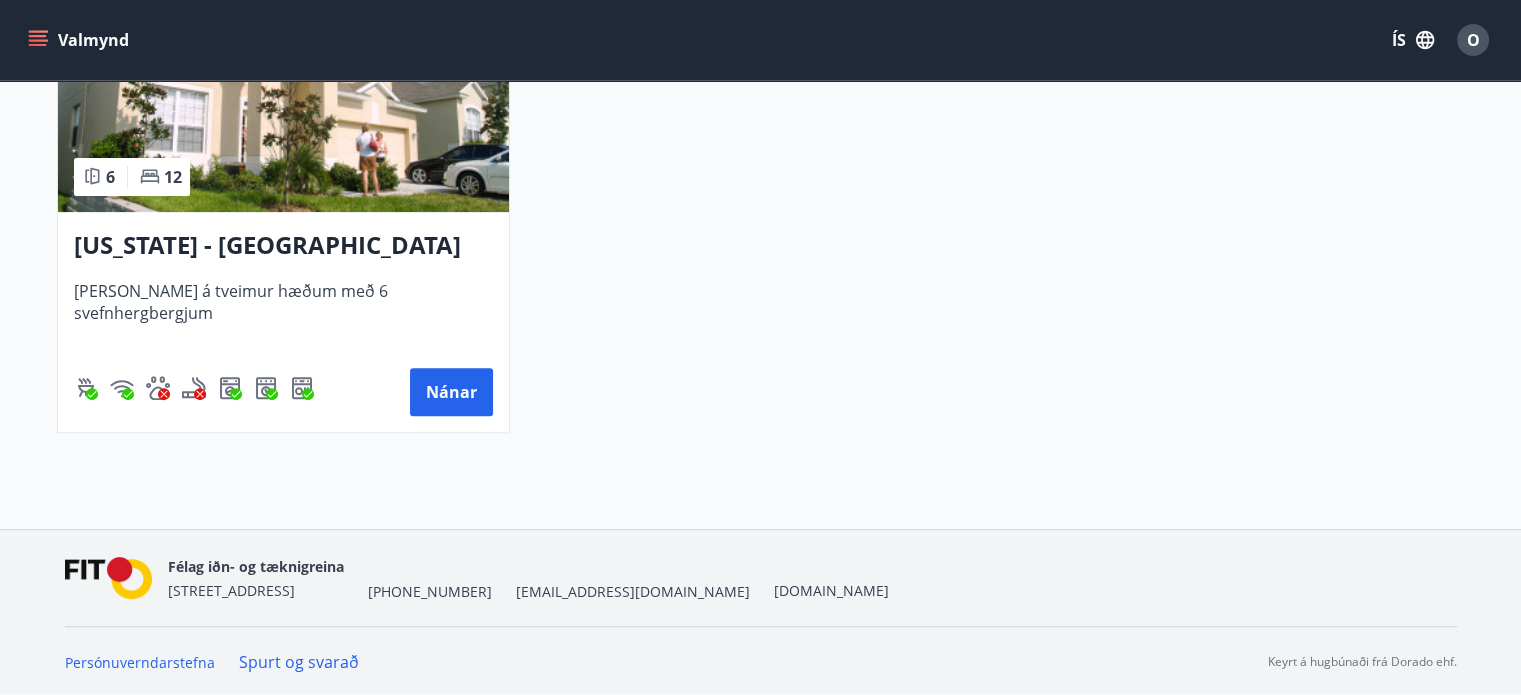 scroll, scrollTop: 475, scrollLeft: 0, axis: vertical 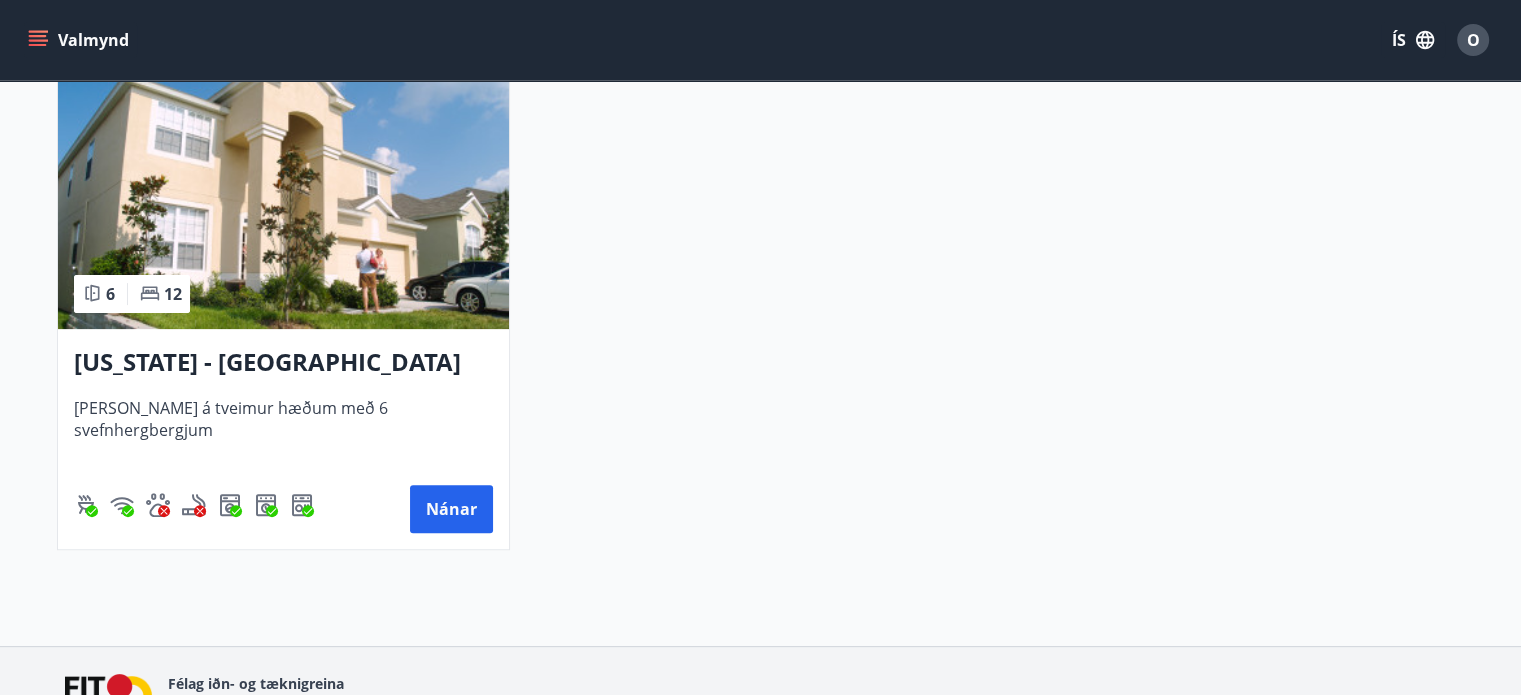 click at bounding box center (283, 203) 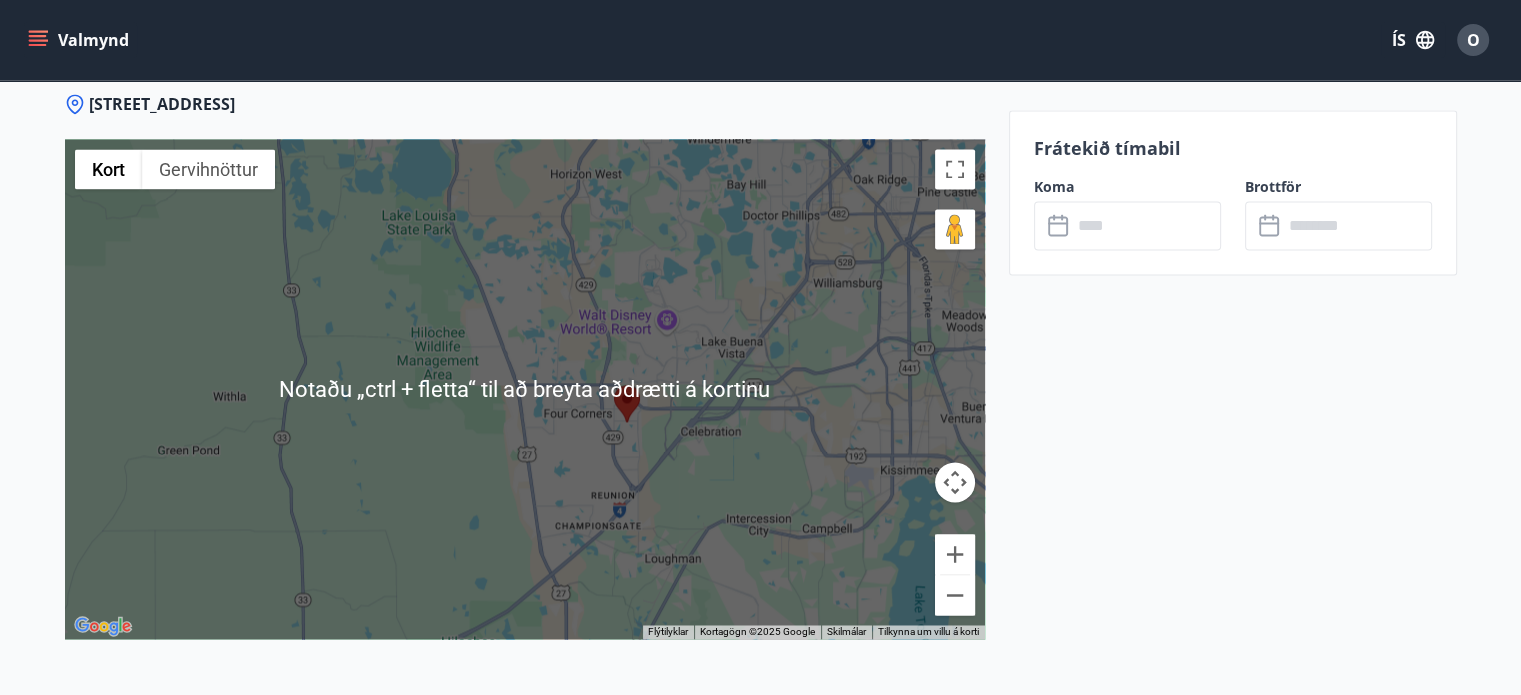 scroll, scrollTop: 3119, scrollLeft: 0, axis: vertical 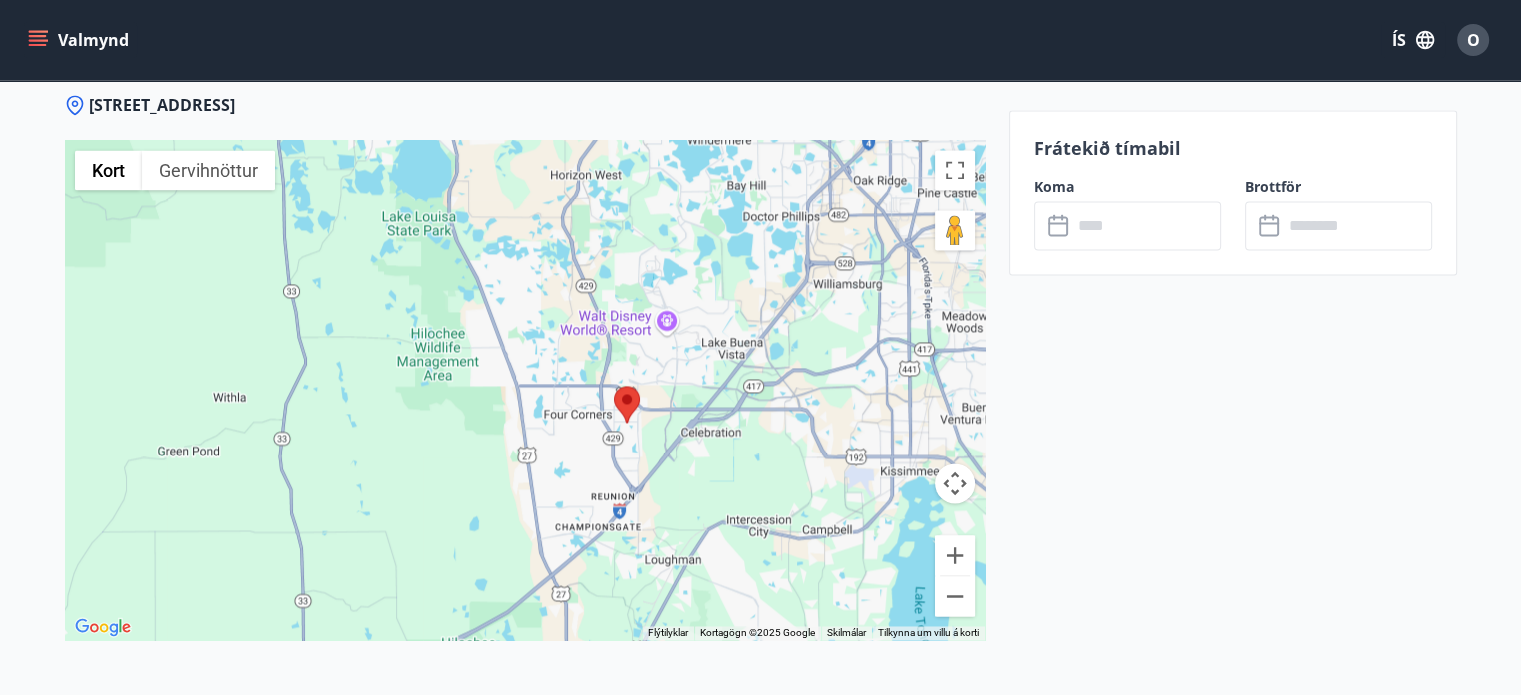 click on "Notaðu örvalyklana til að fletta." at bounding box center (525, 390) 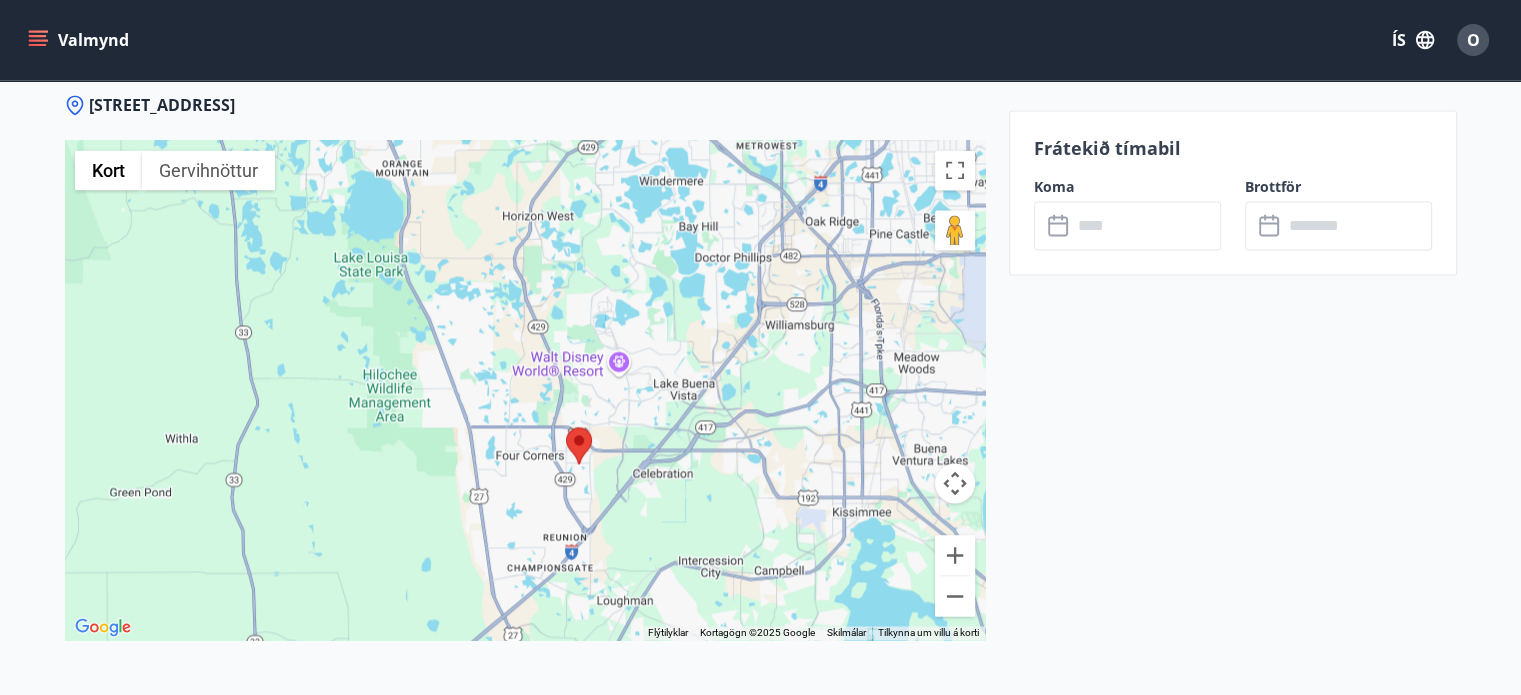 drag, startPoint x: 786, startPoint y: 312, endPoint x: 735, endPoint y: 356, distance: 67.357254 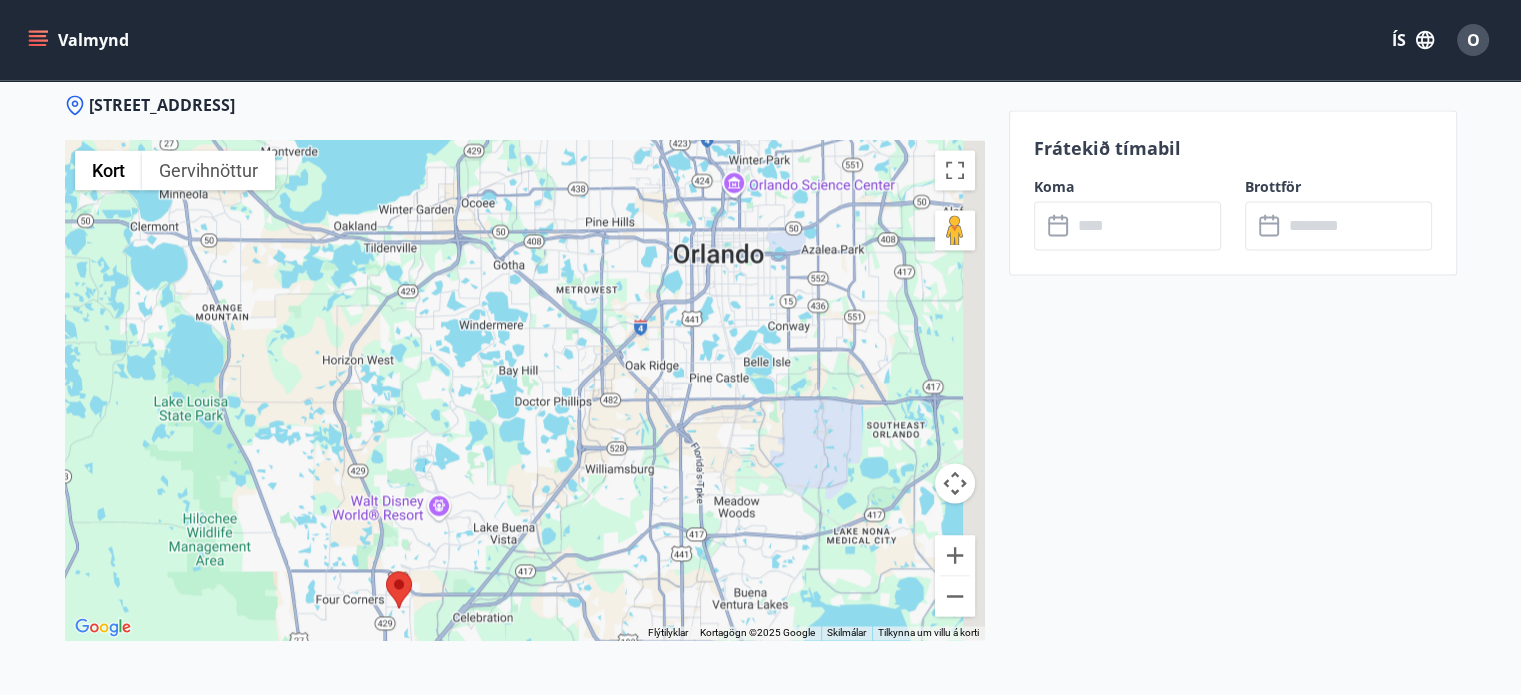 drag, startPoint x: 797, startPoint y: 349, endPoint x: 586, endPoint y: 520, distance: 271.5916 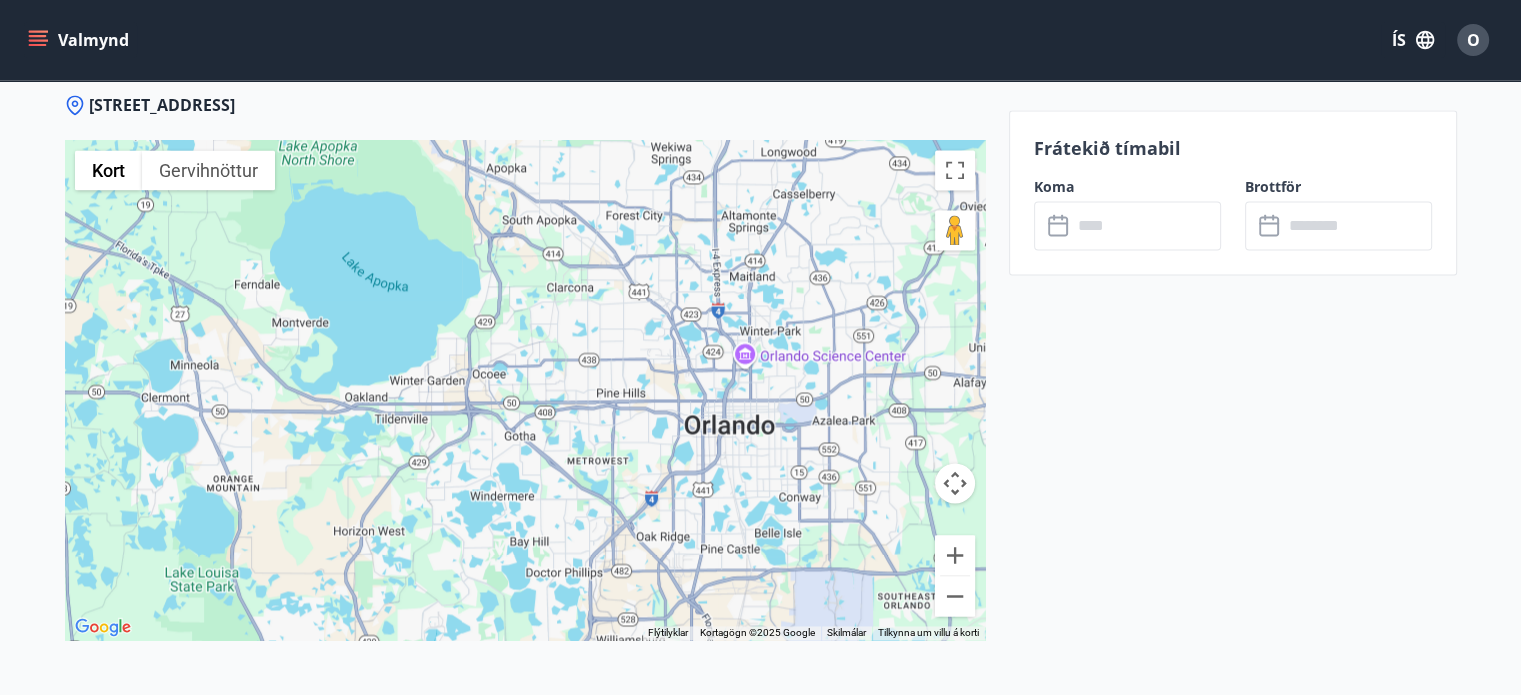 drag, startPoint x: 684, startPoint y: 380, endPoint x: 731, endPoint y: 525, distance: 152.42703 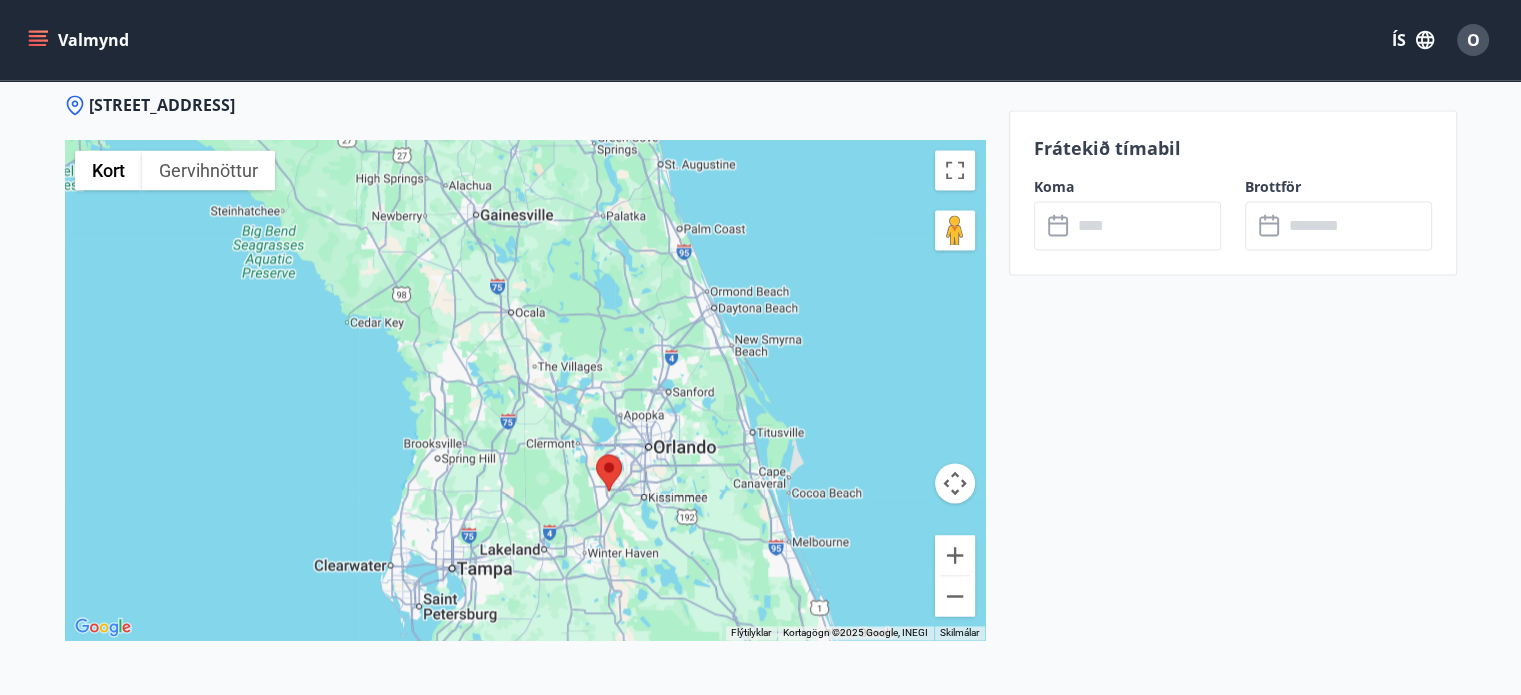 drag, startPoint x: 629, startPoint y: 527, endPoint x: 629, endPoint y: 480, distance: 47 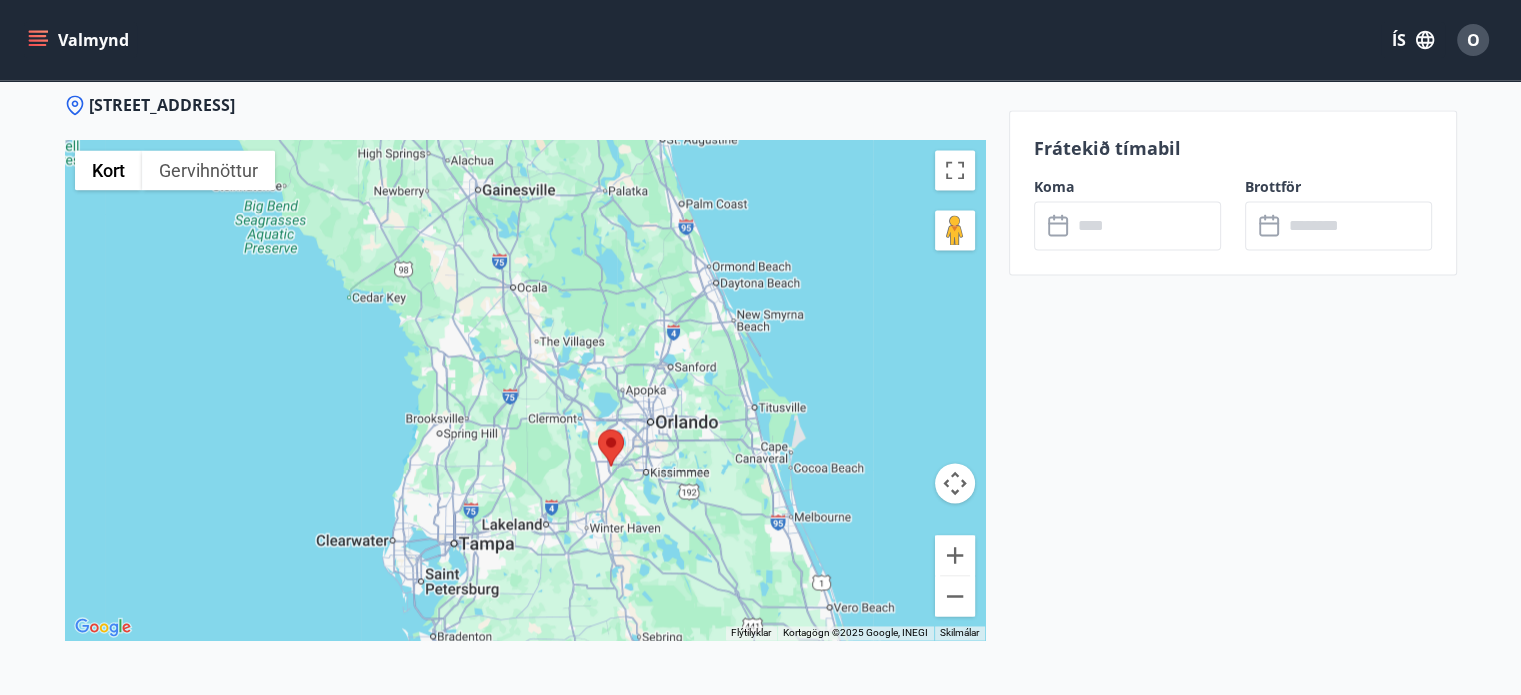 click on "Notaðu örvalyklana til að fletta." at bounding box center [525, 390] 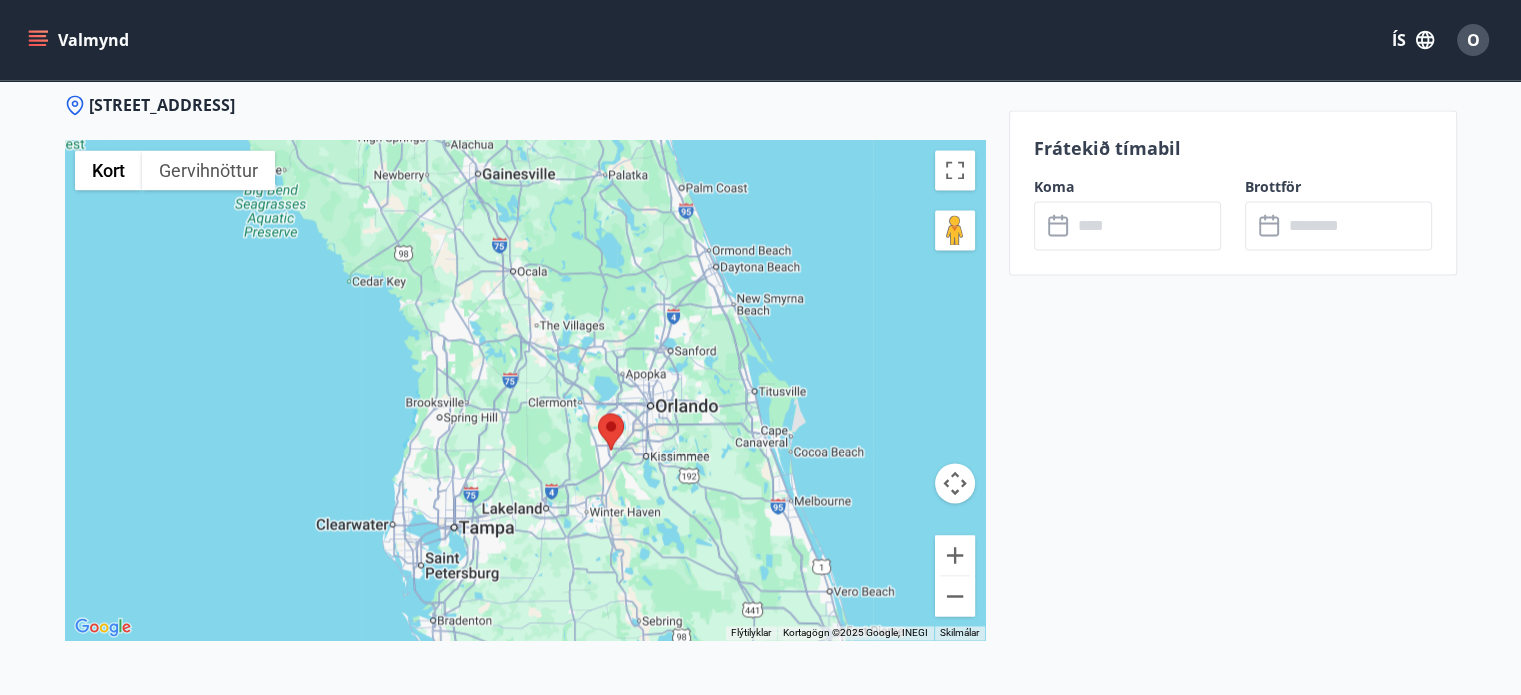 drag, startPoint x: 646, startPoint y: 439, endPoint x: 664, endPoint y: 305, distance: 135.20355 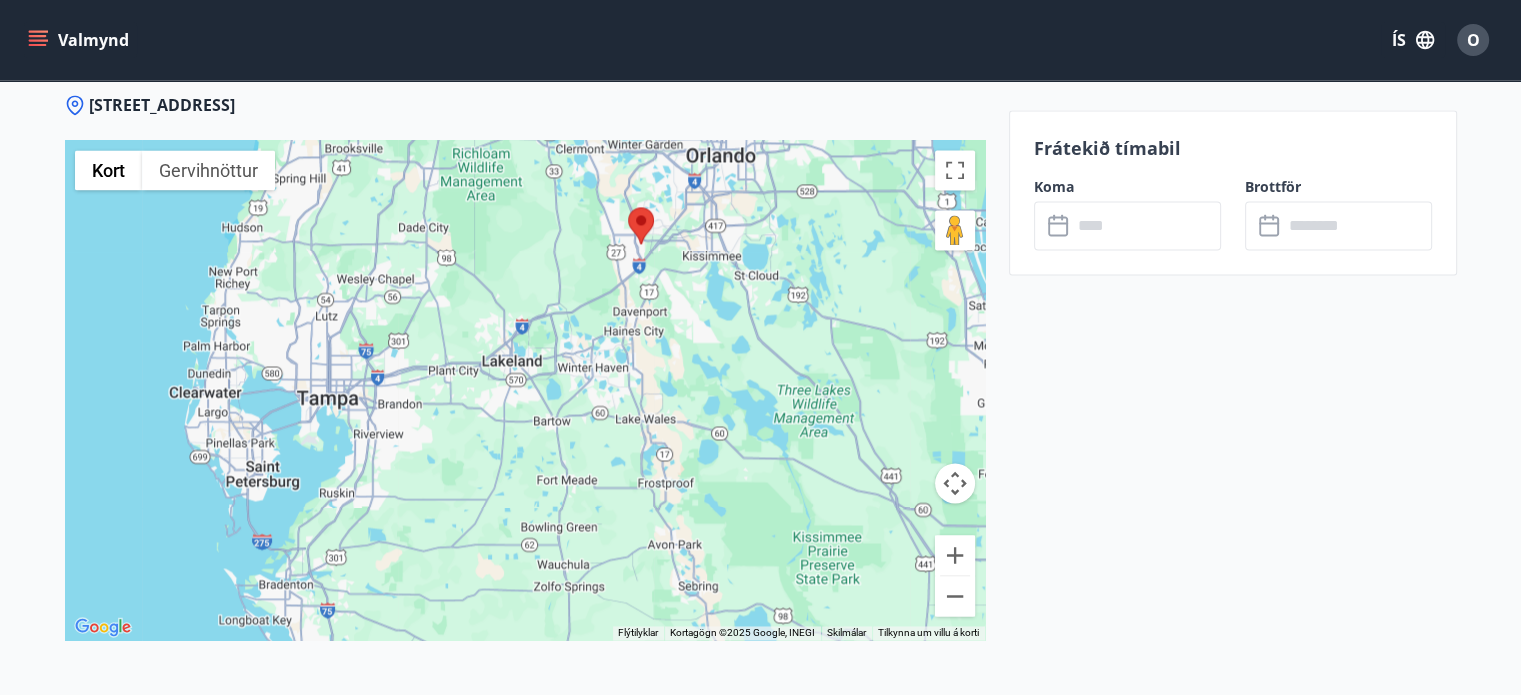 drag, startPoint x: 664, startPoint y: 304, endPoint x: 673, endPoint y: 430, distance: 126.32102 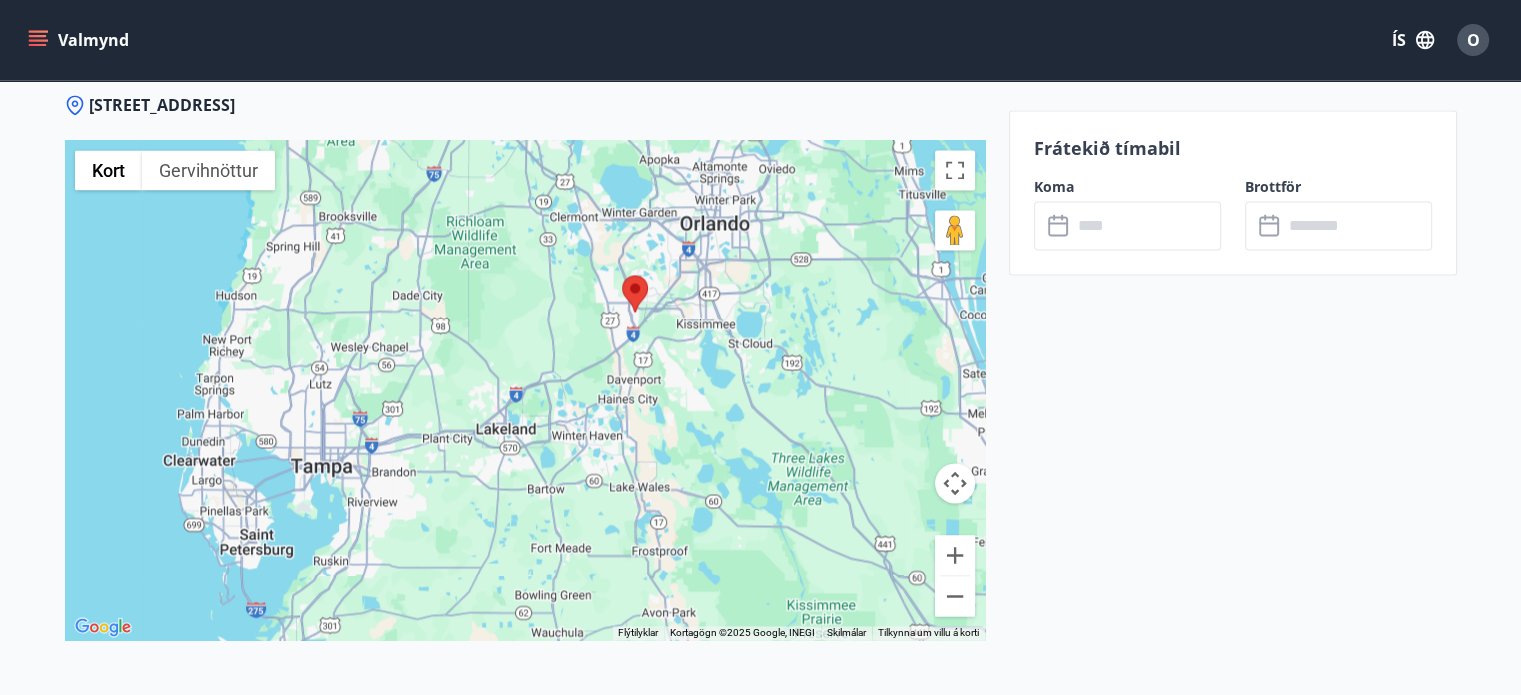 drag, startPoint x: 688, startPoint y: 265, endPoint x: 672, endPoint y: 363, distance: 99.29753 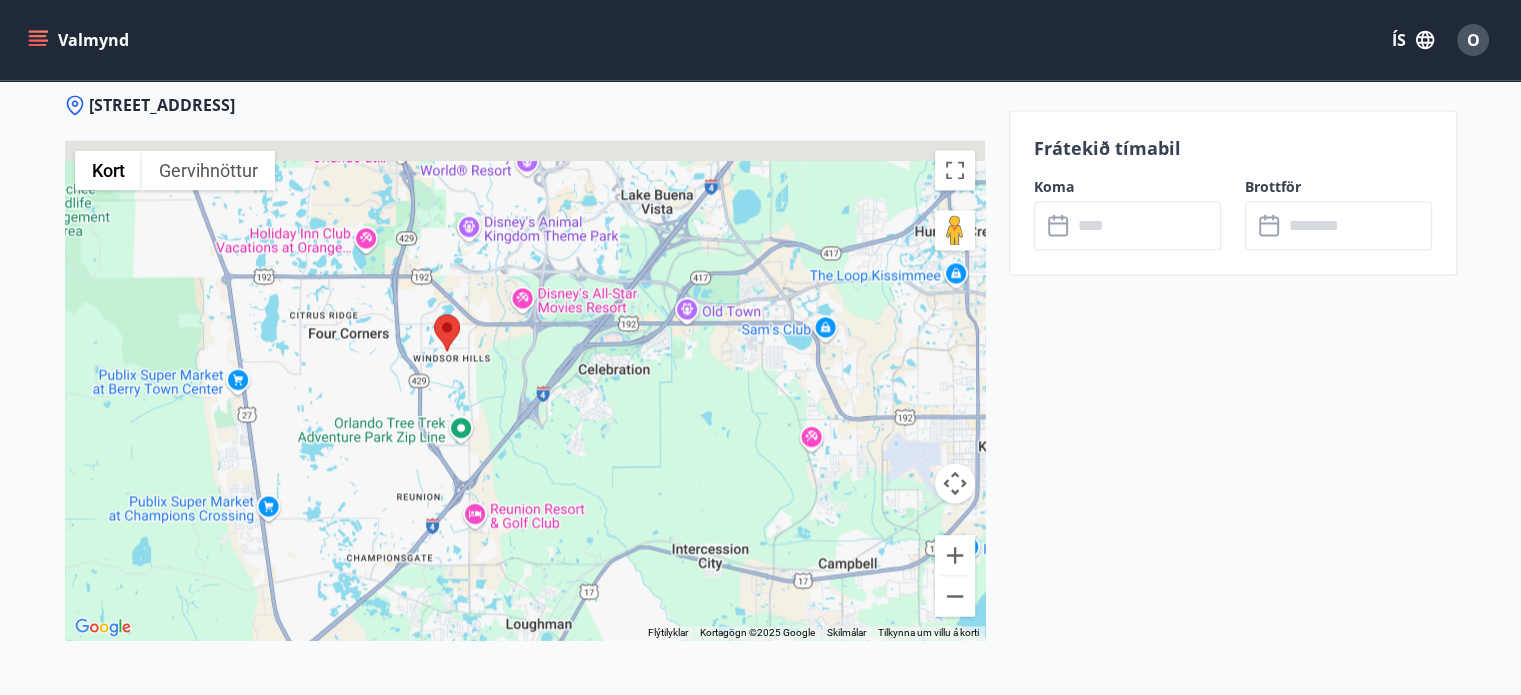 drag, startPoint x: 506, startPoint y: 247, endPoint x: 542, endPoint y: 336, distance: 96.00521 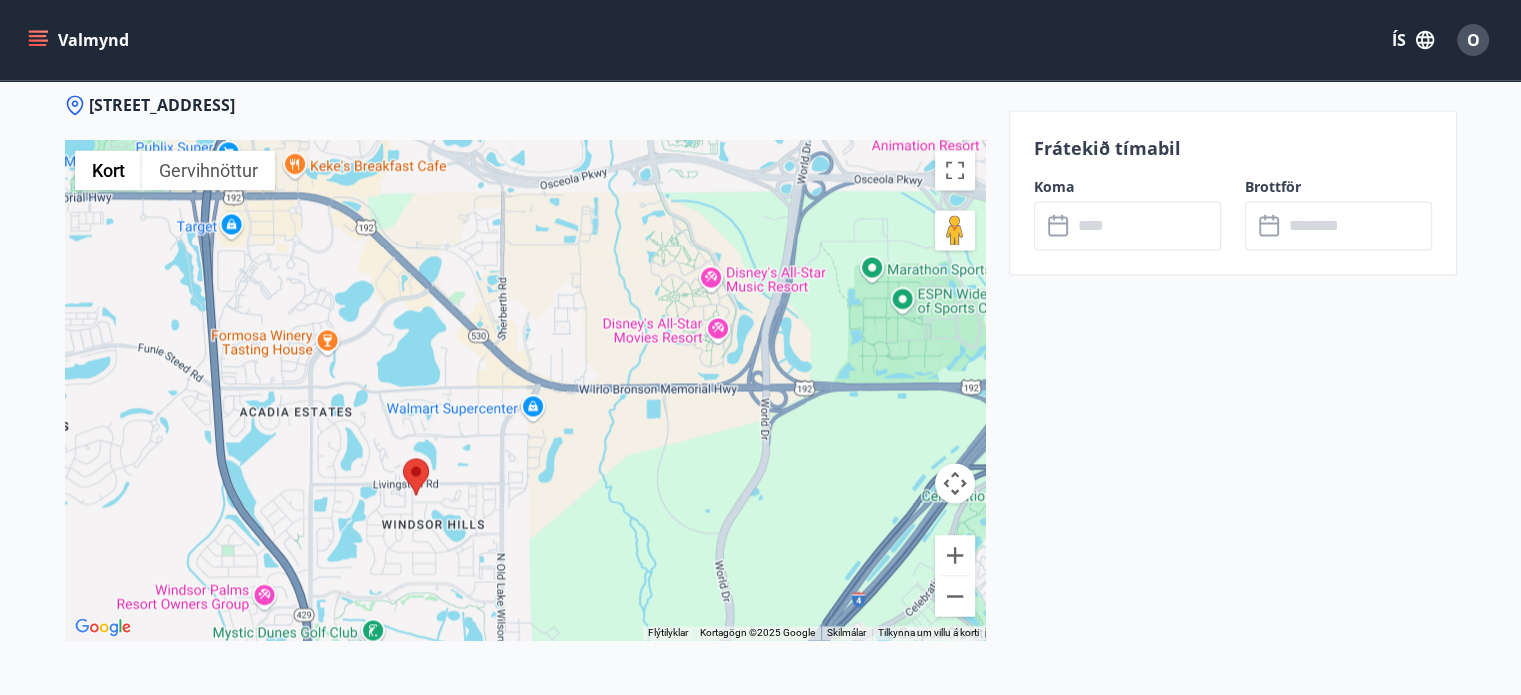 drag, startPoint x: 459, startPoint y: 529, endPoint x: 530, endPoint y: 481, distance: 85.70297 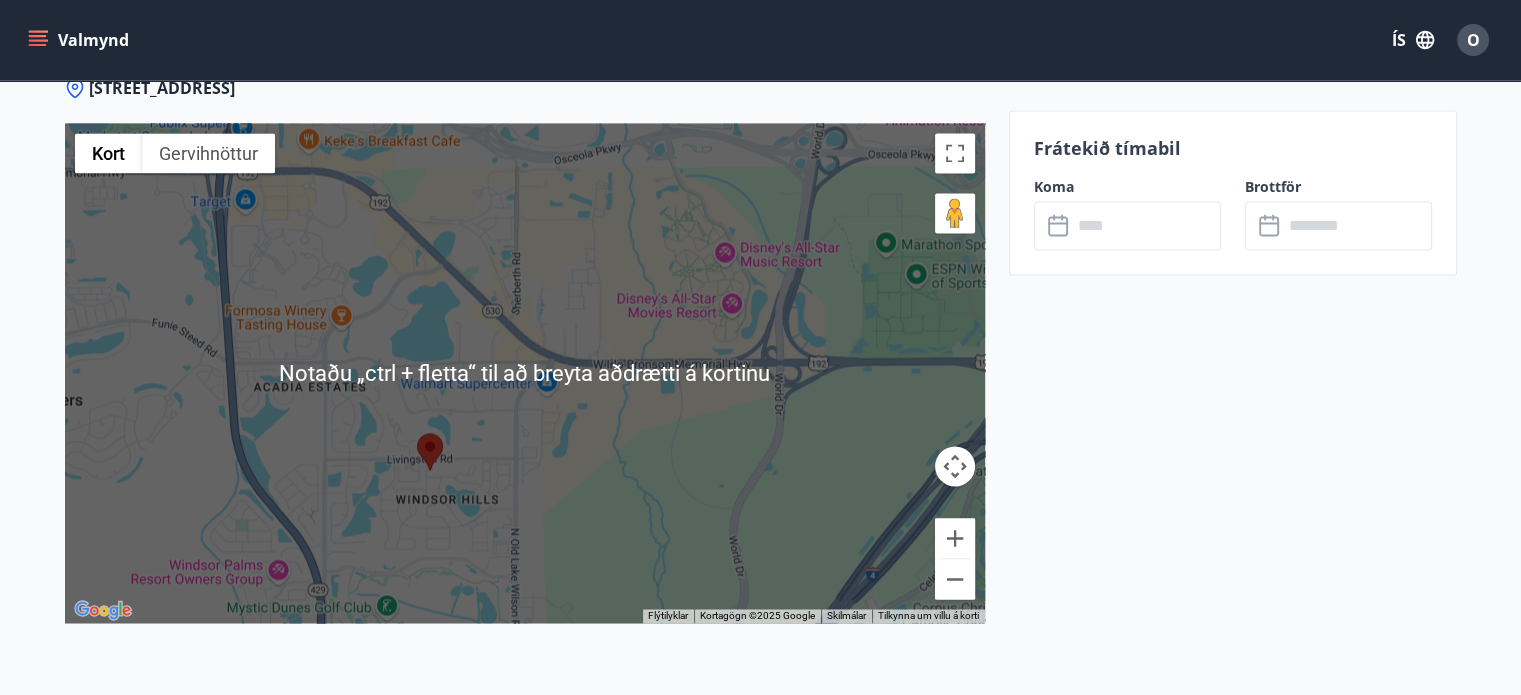 scroll, scrollTop: 3131, scrollLeft: 0, axis: vertical 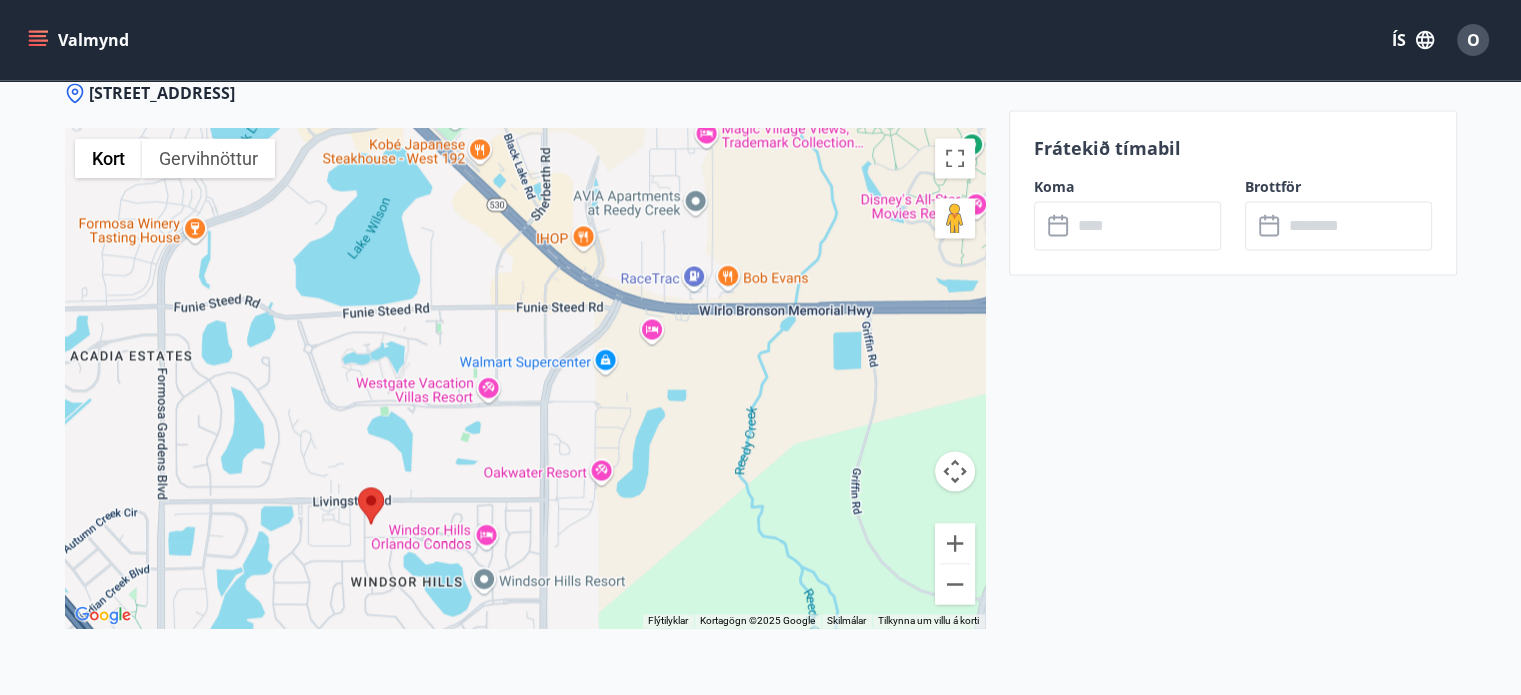 click at bounding box center (1146, 225) 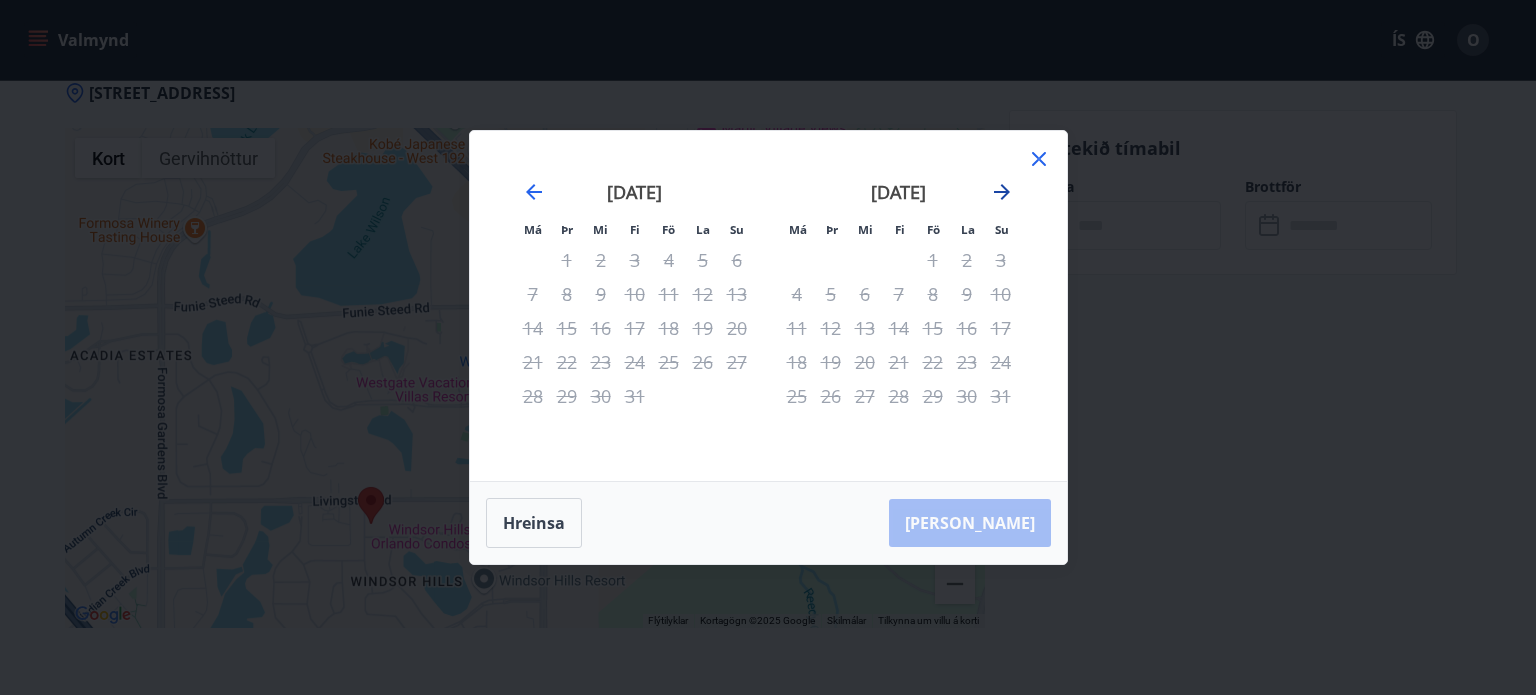 click 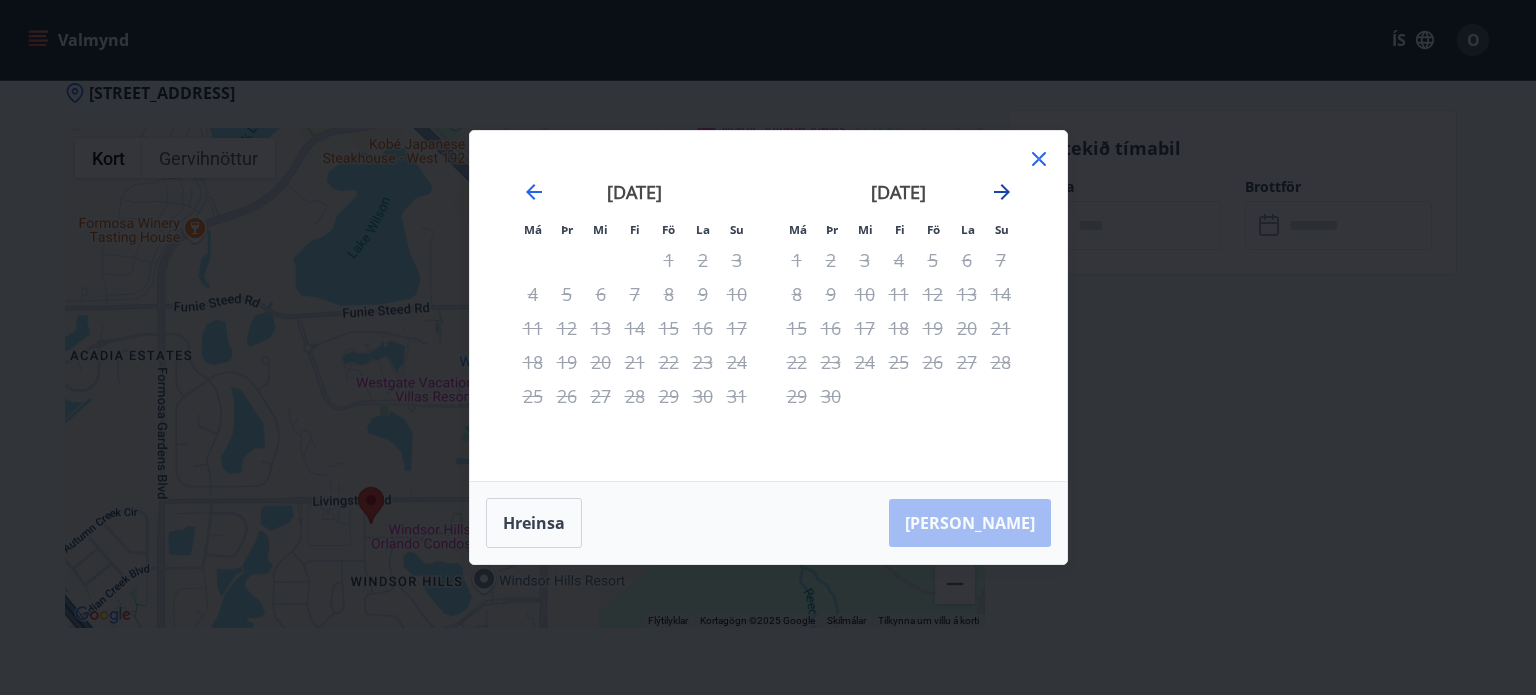 click 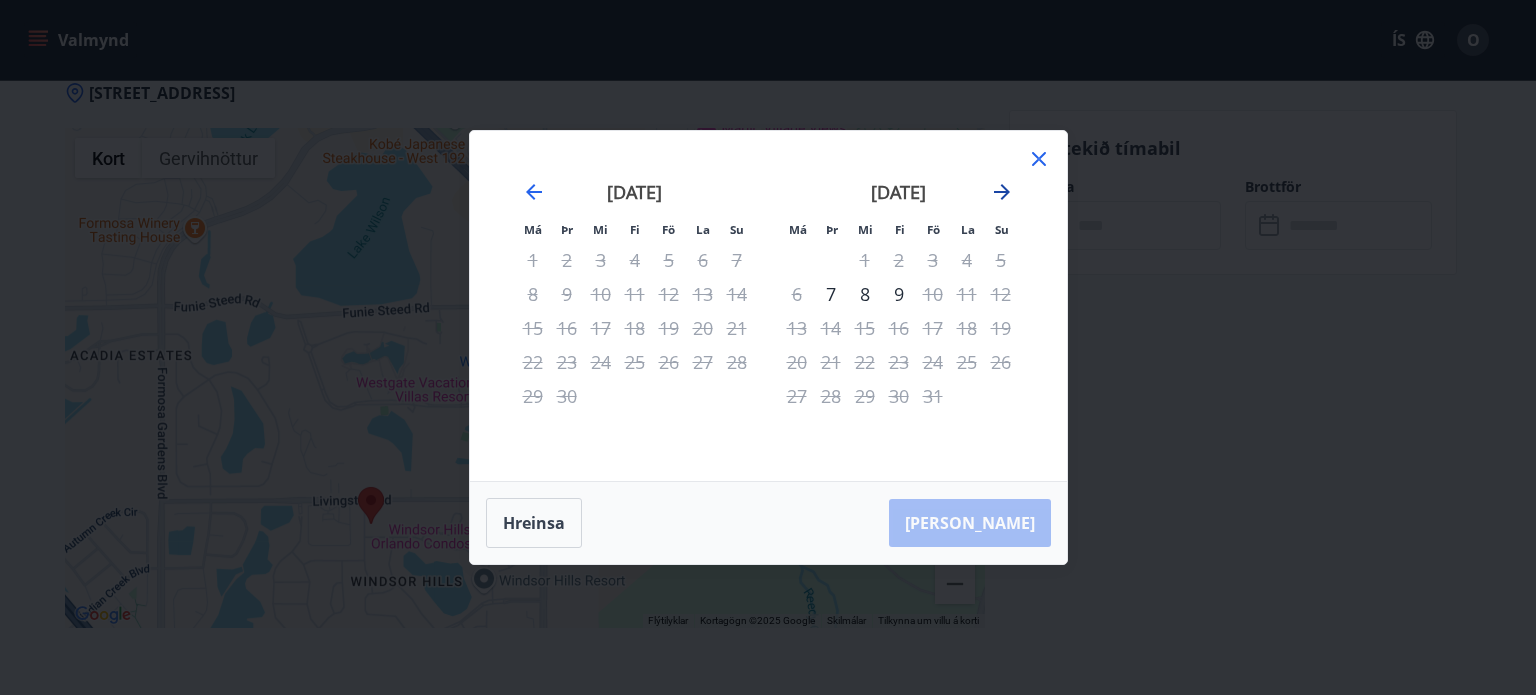 click 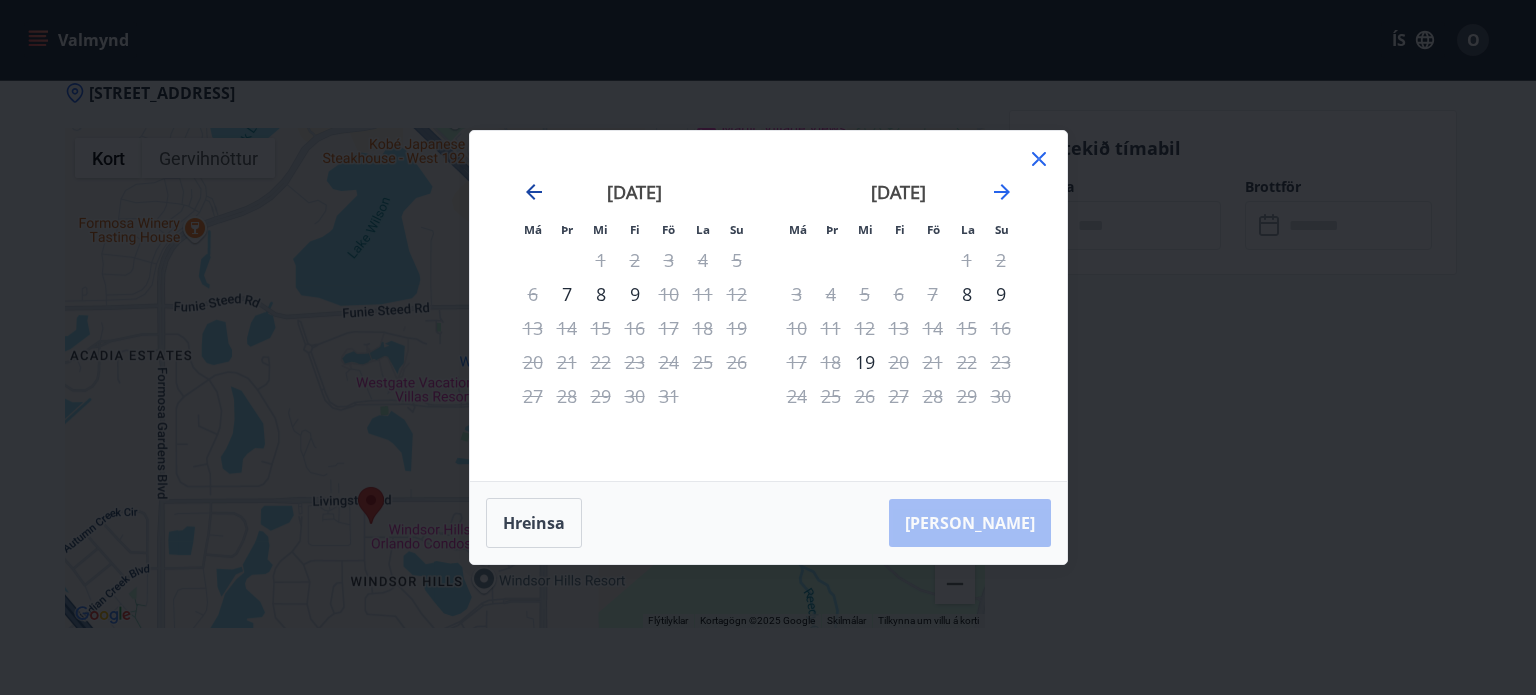 click 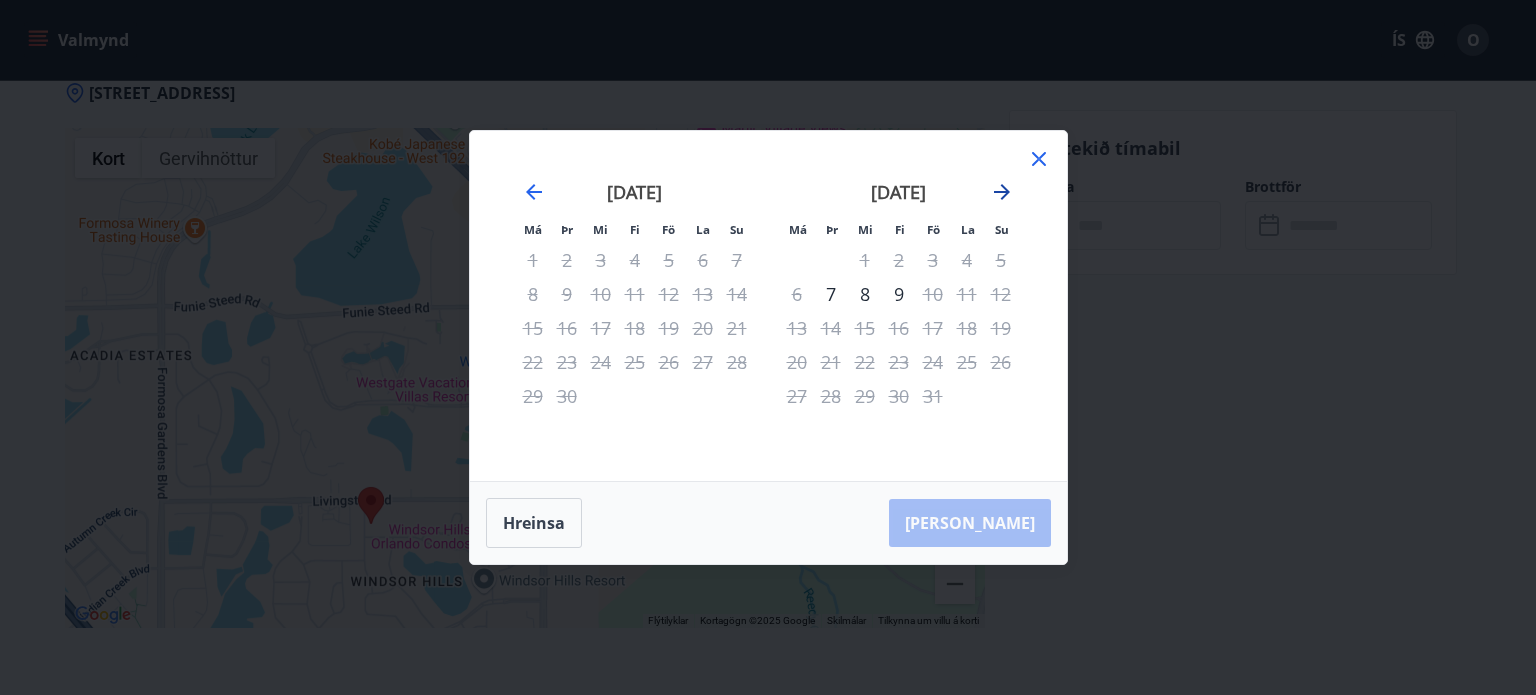 click 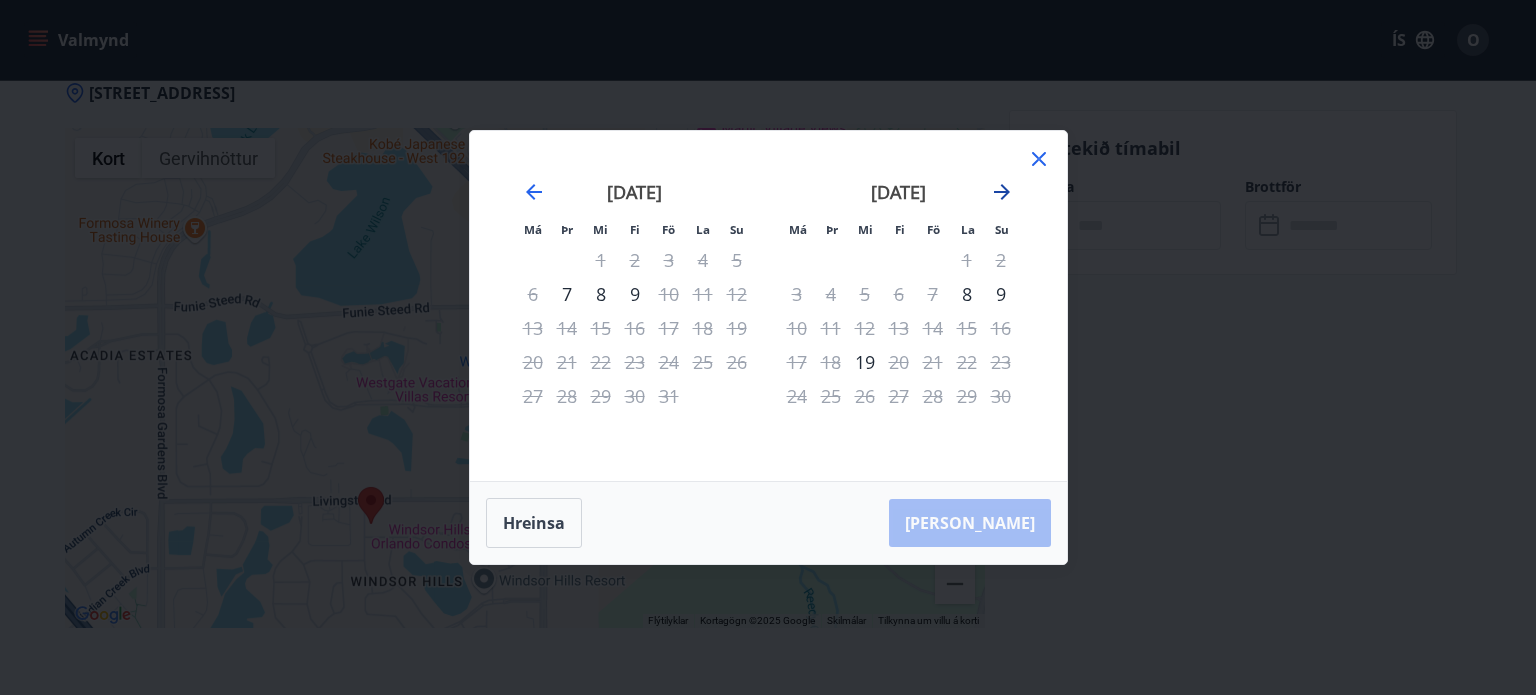 click 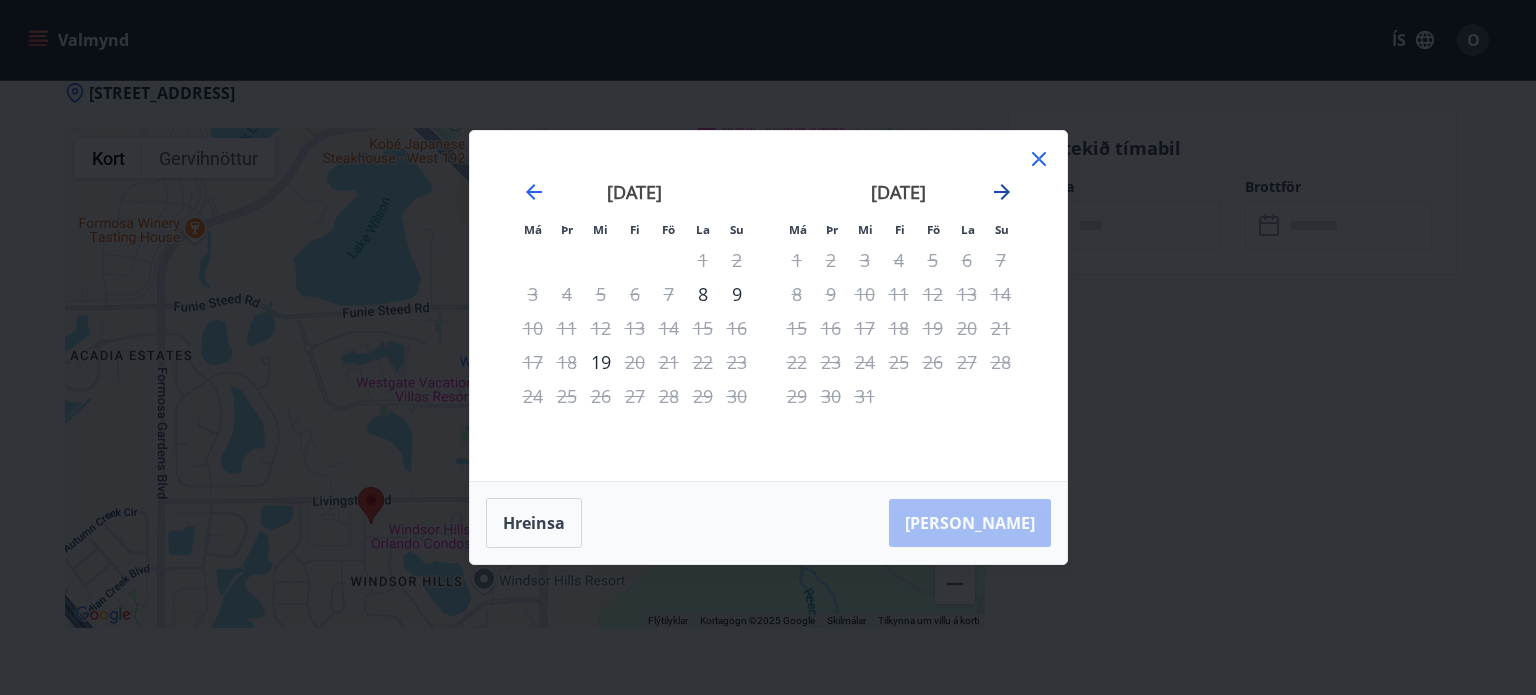 click 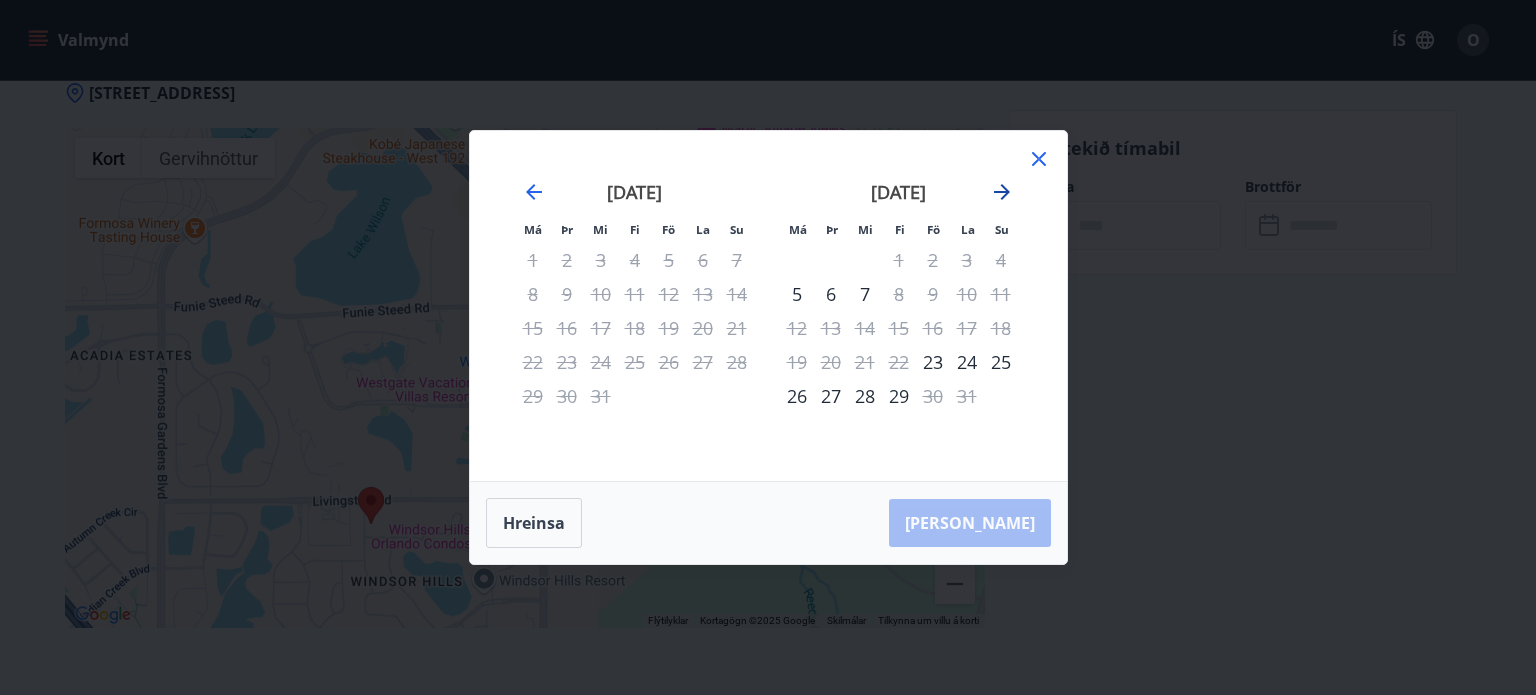 click 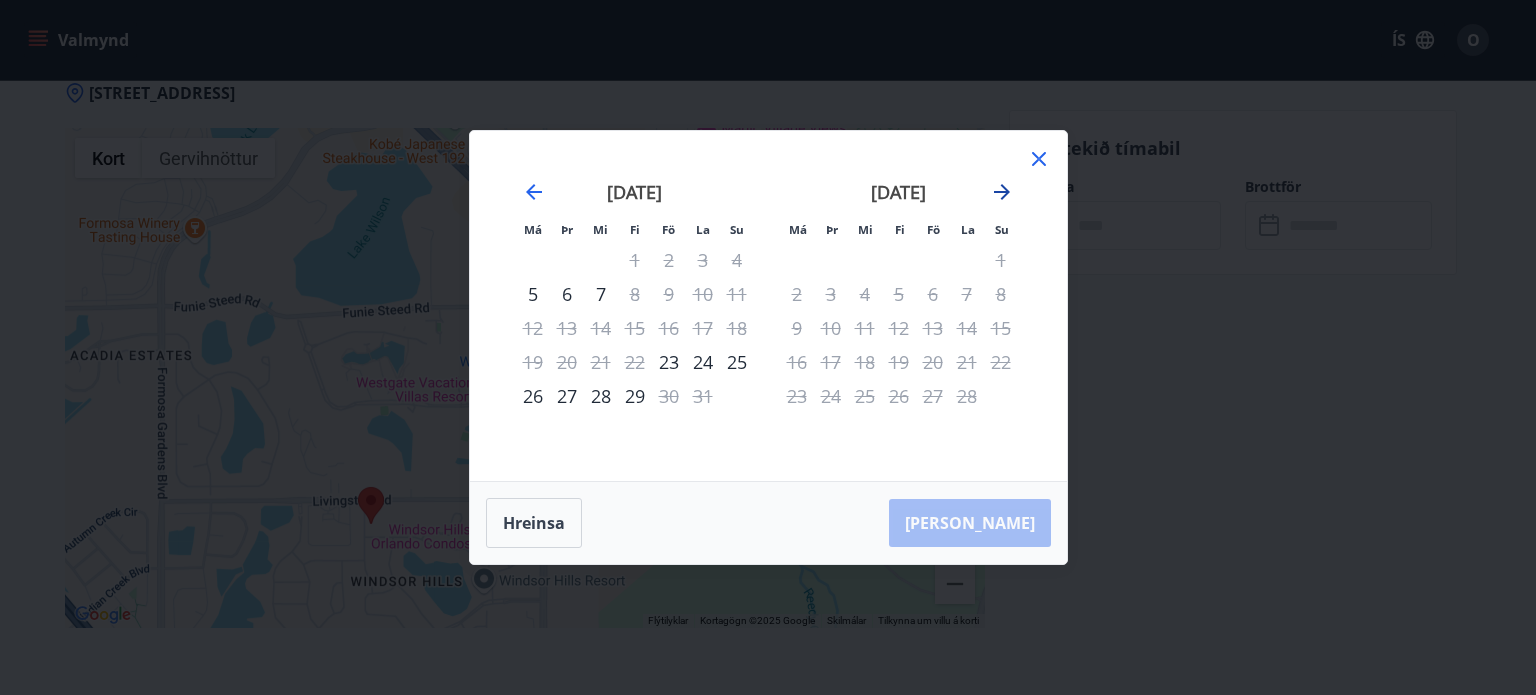 click 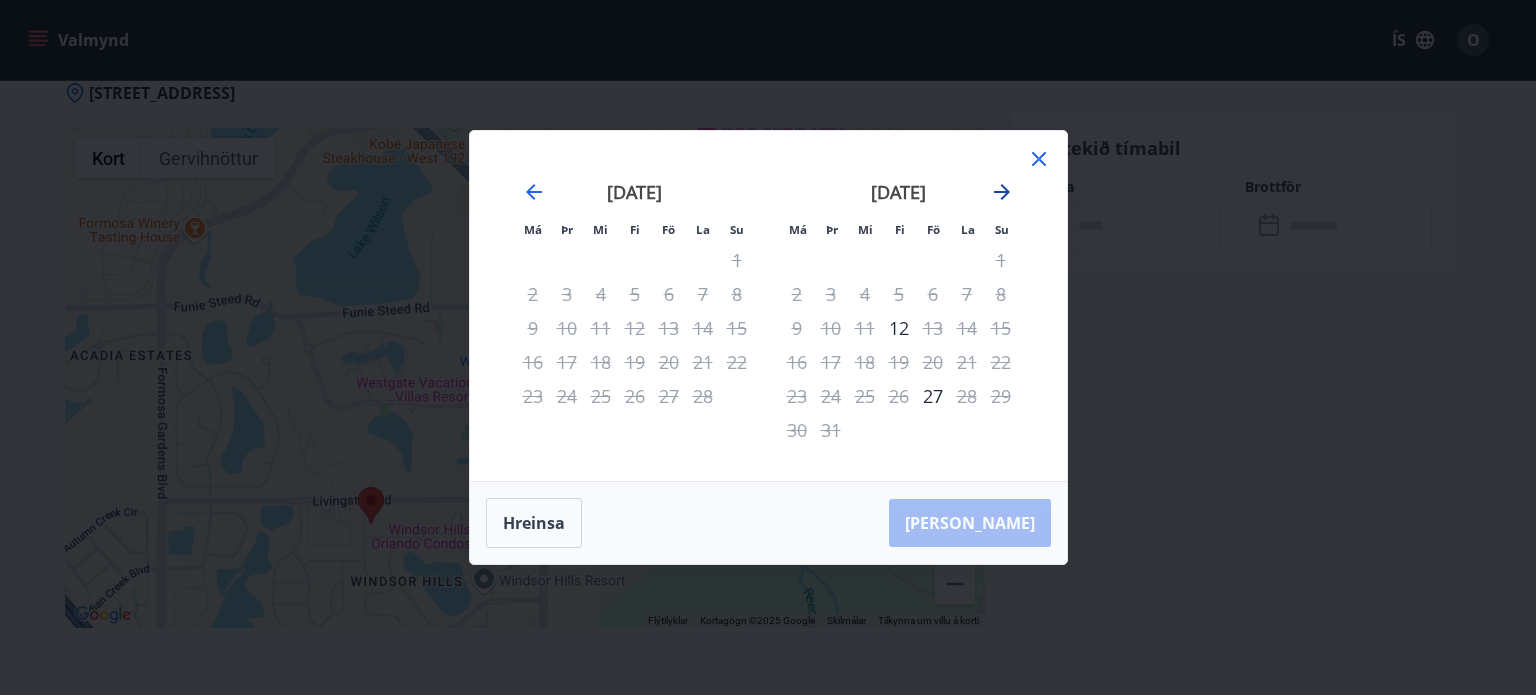 click 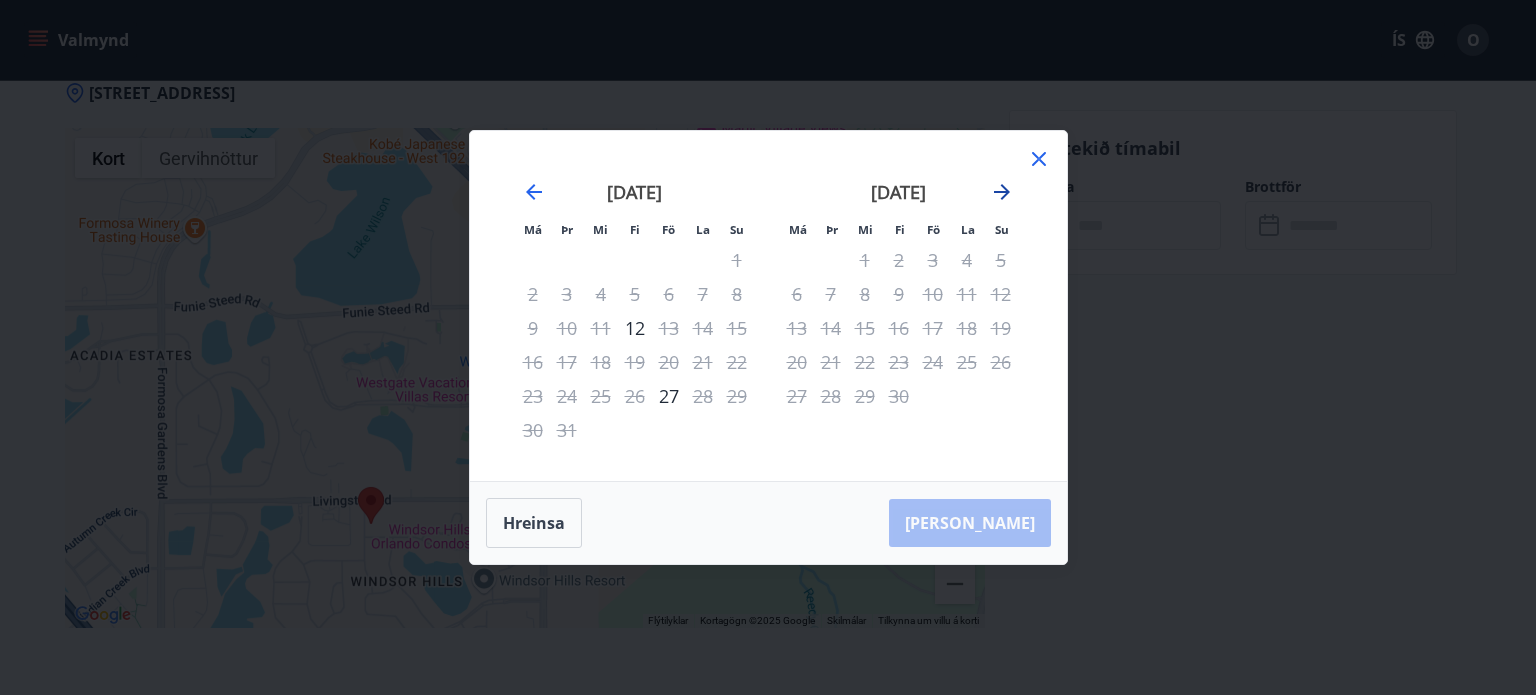click 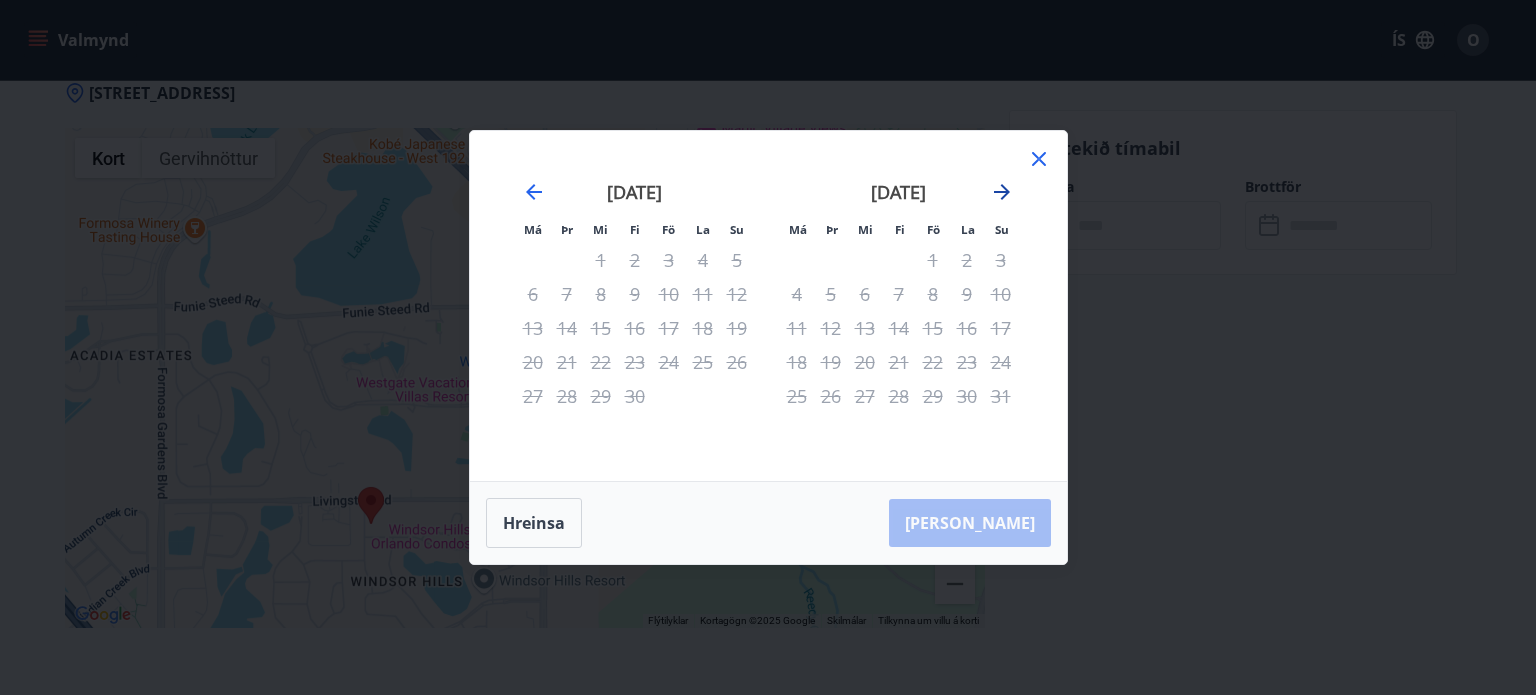 click 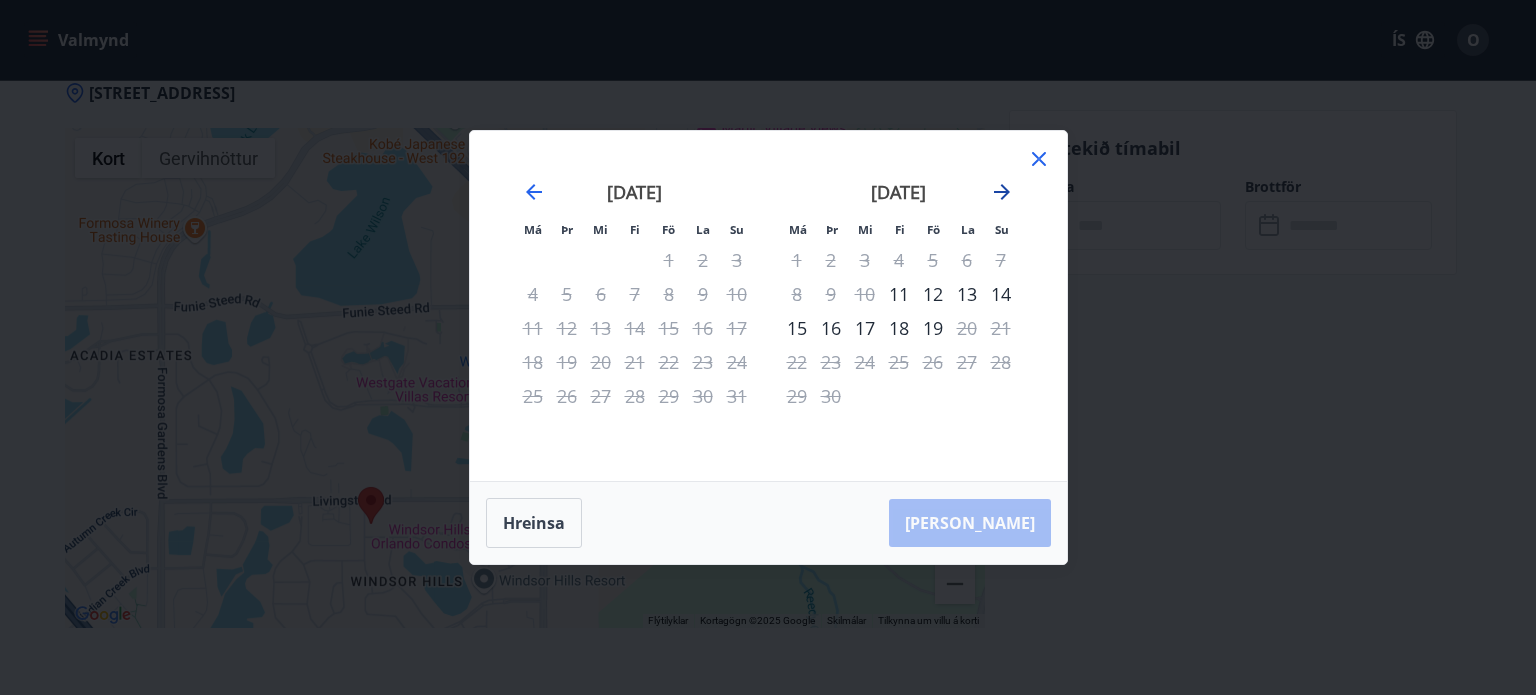 click 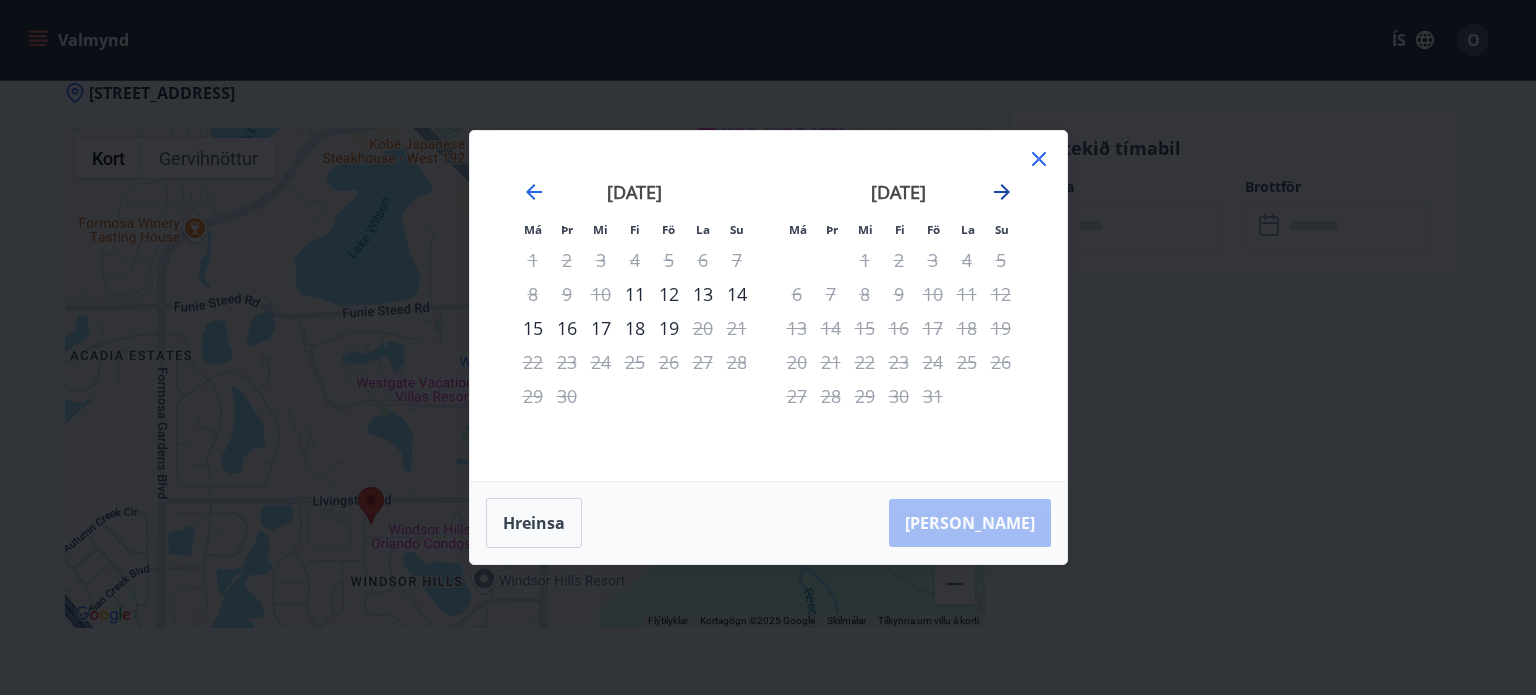 click 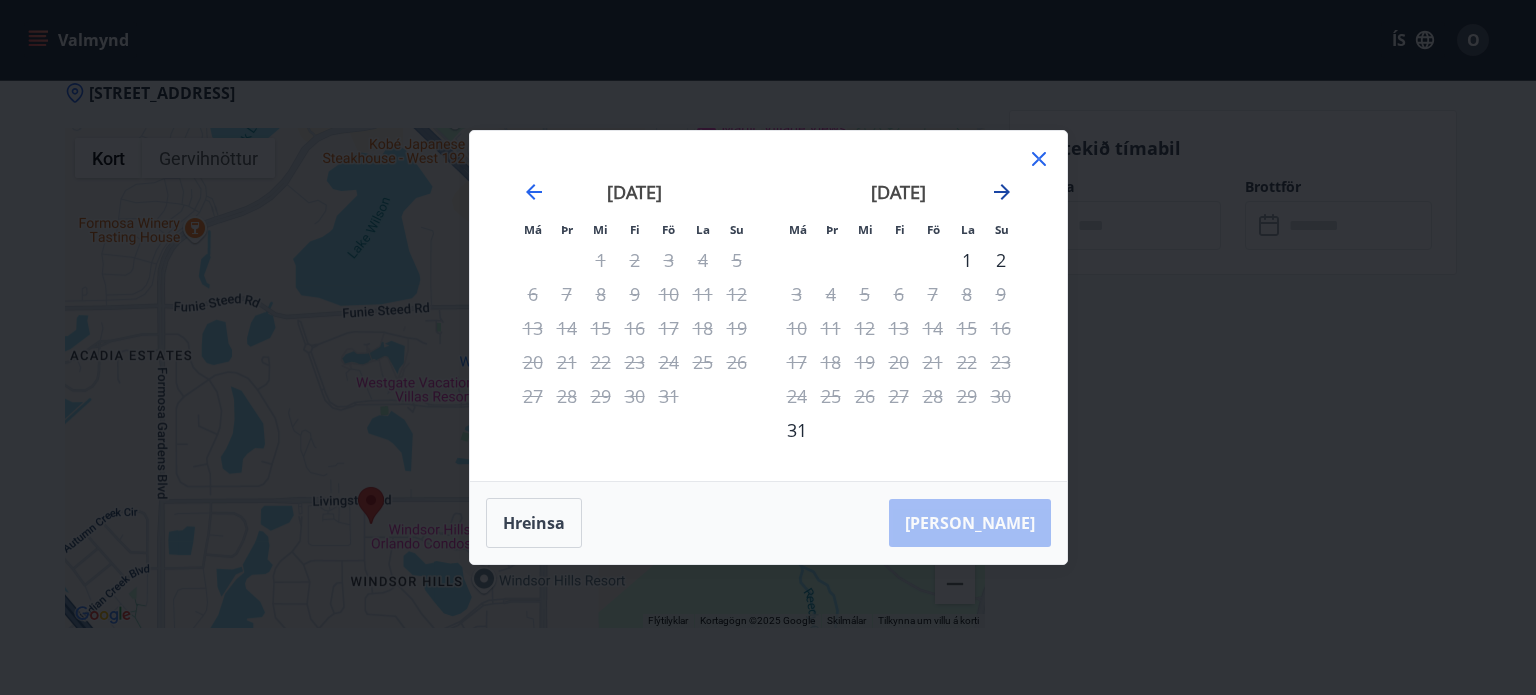 click 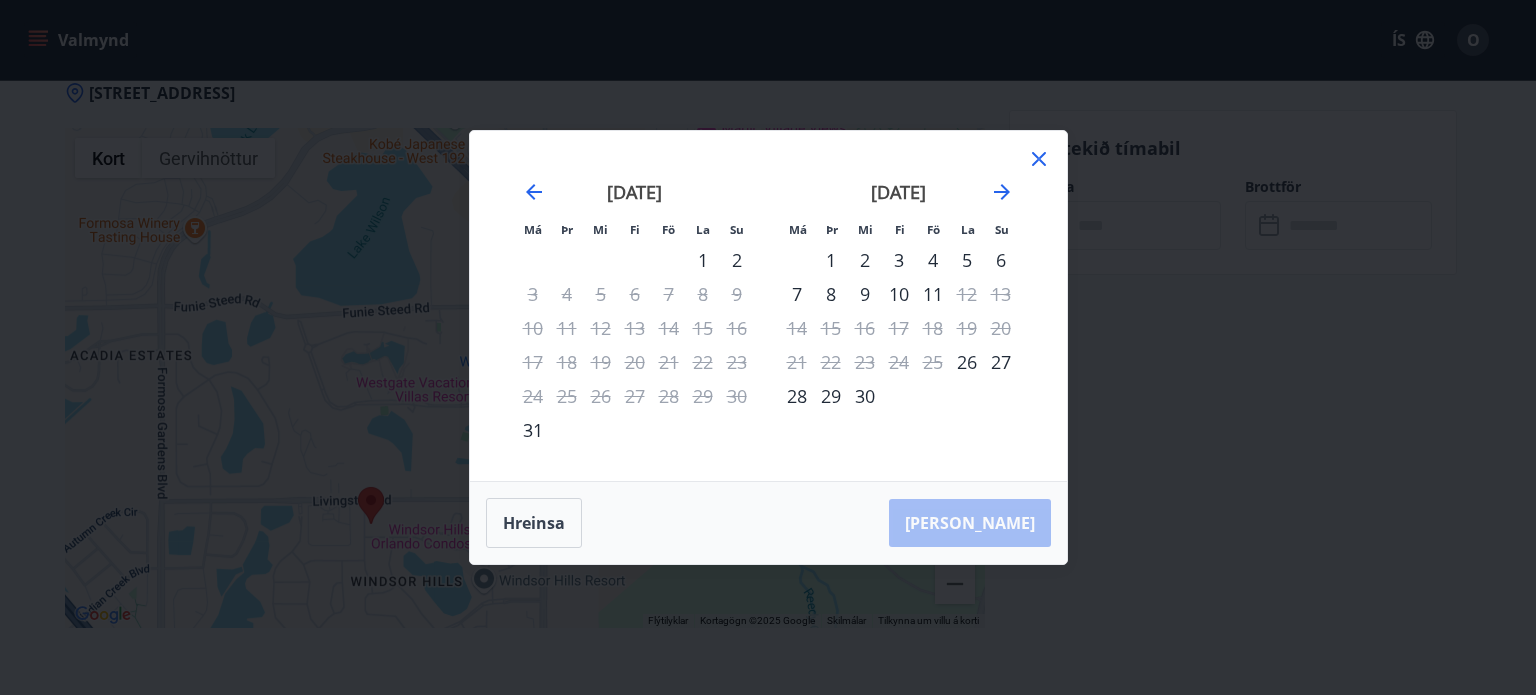 click 